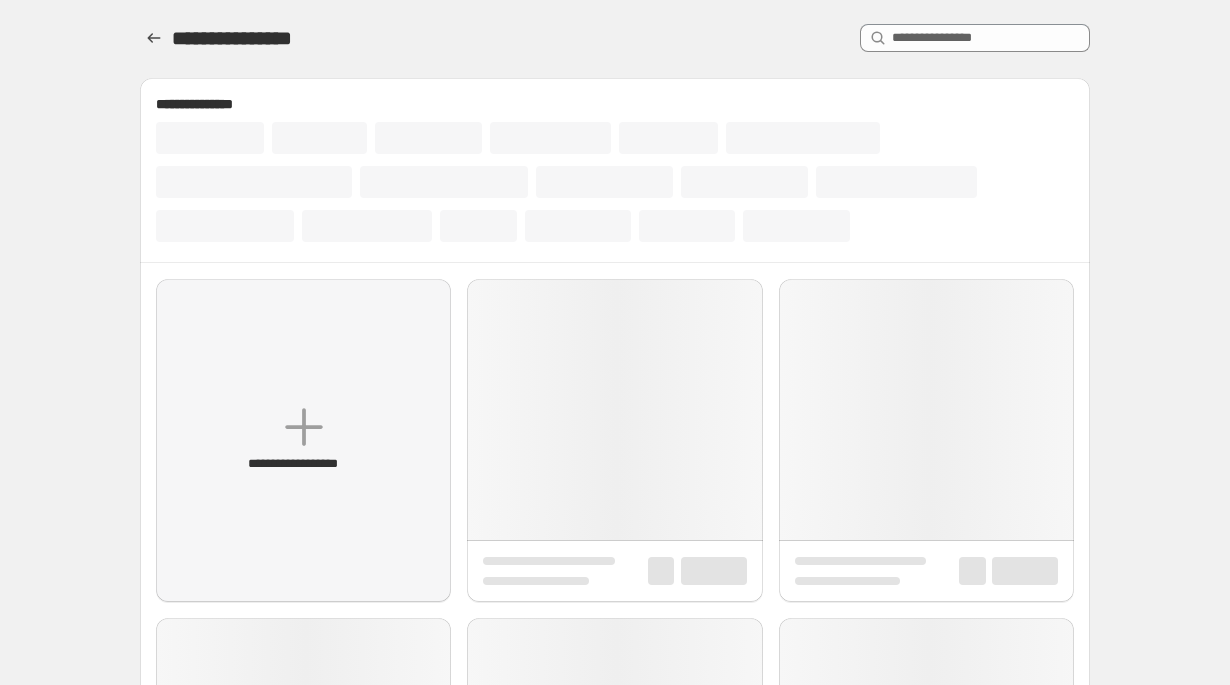 scroll, scrollTop: 0, scrollLeft: 0, axis: both 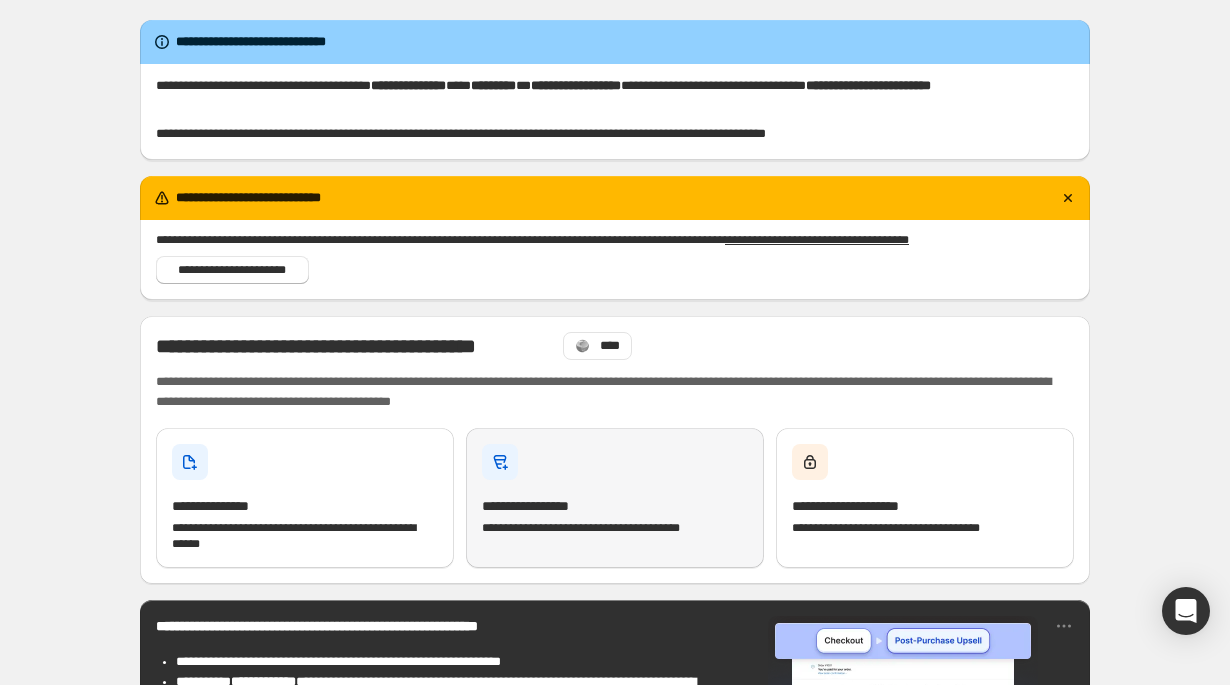 click on "**********" at bounding box center [305, 498] 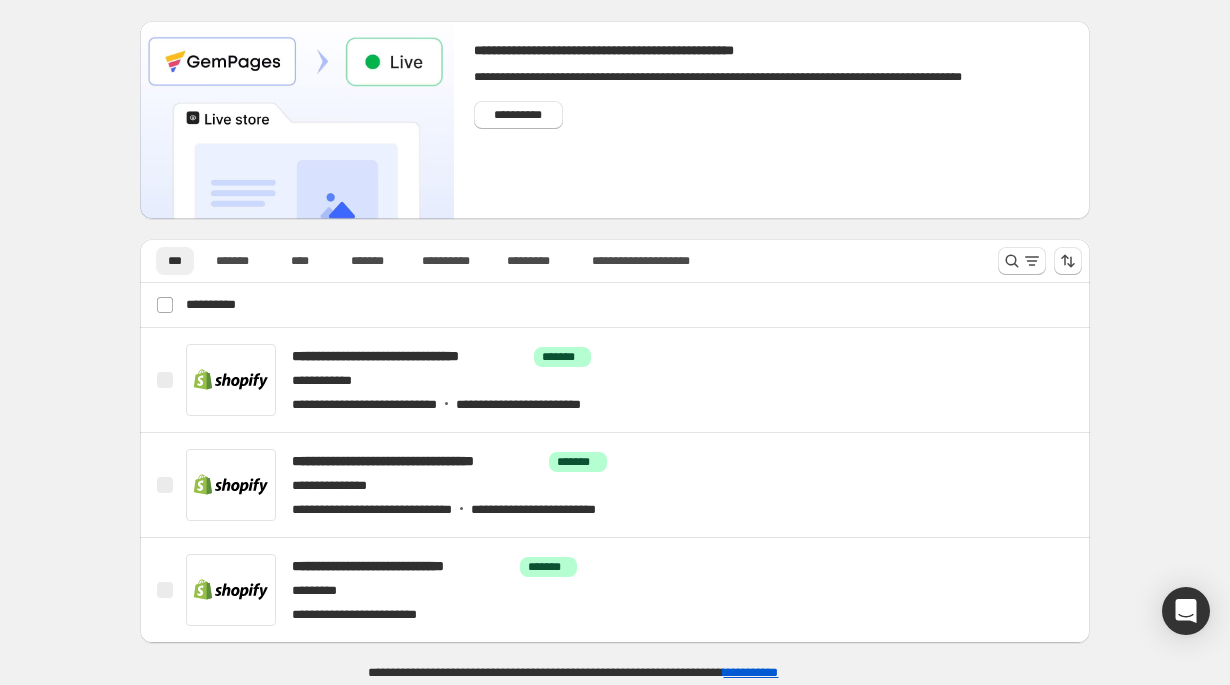 scroll, scrollTop: 59, scrollLeft: 0, axis: vertical 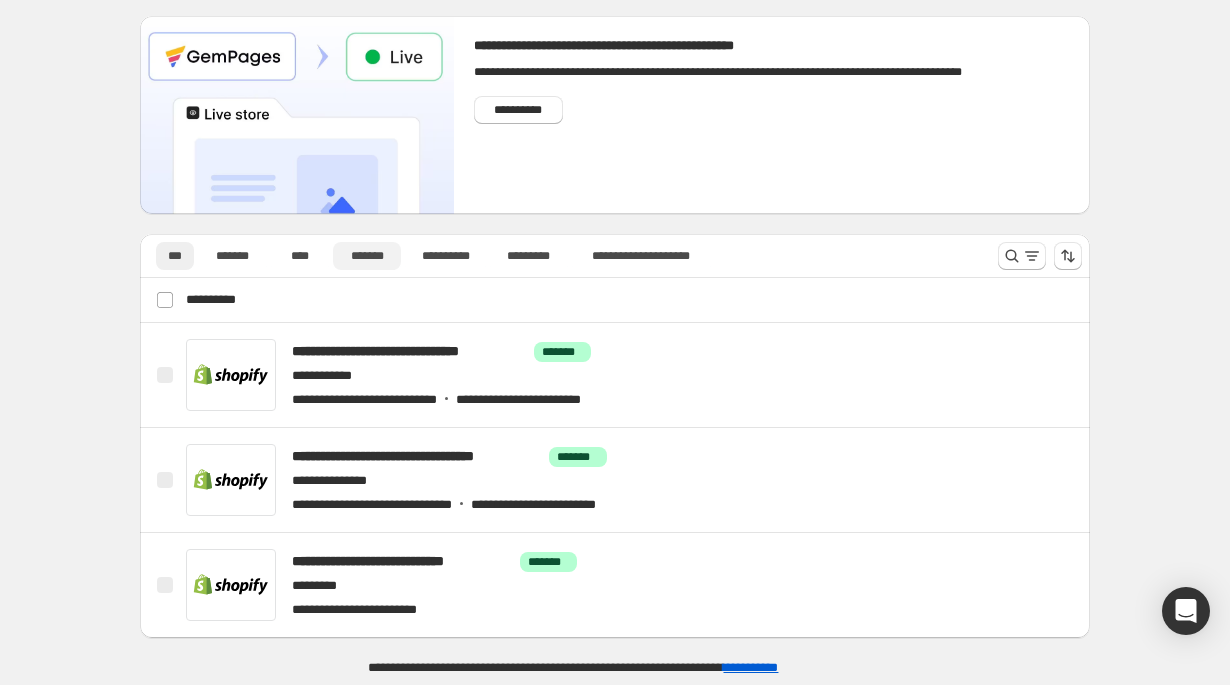 click on "*******" at bounding box center (367, 256) 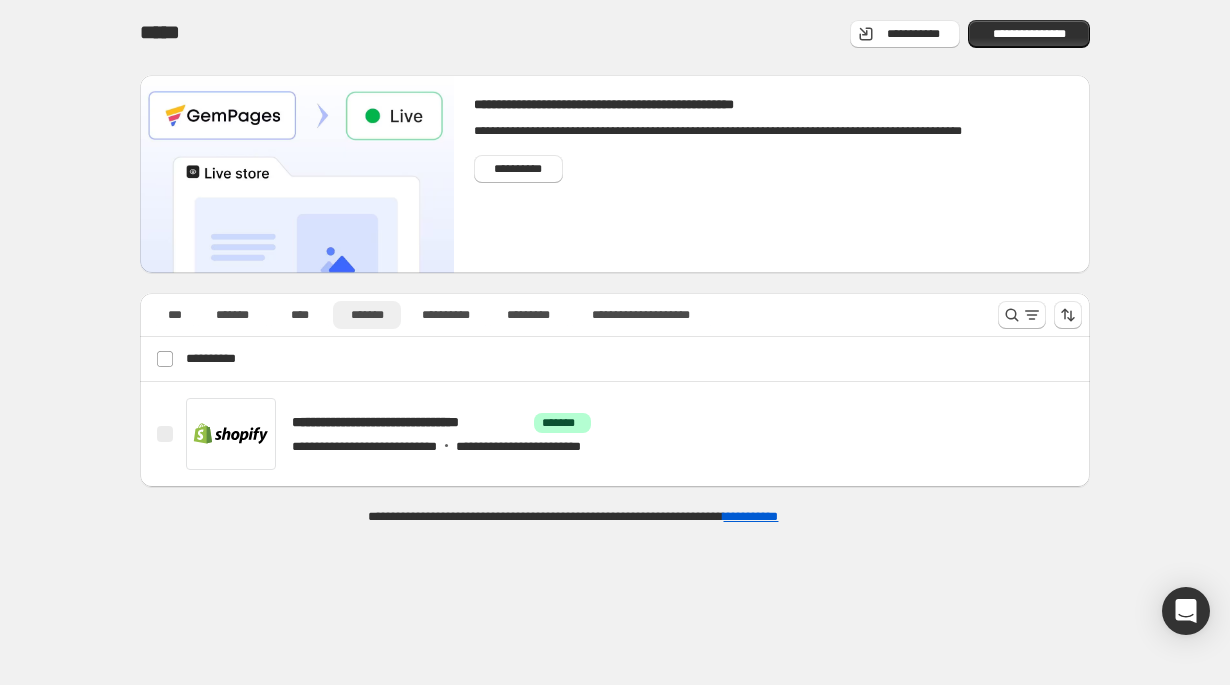 scroll, scrollTop: 0, scrollLeft: 0, axis: both 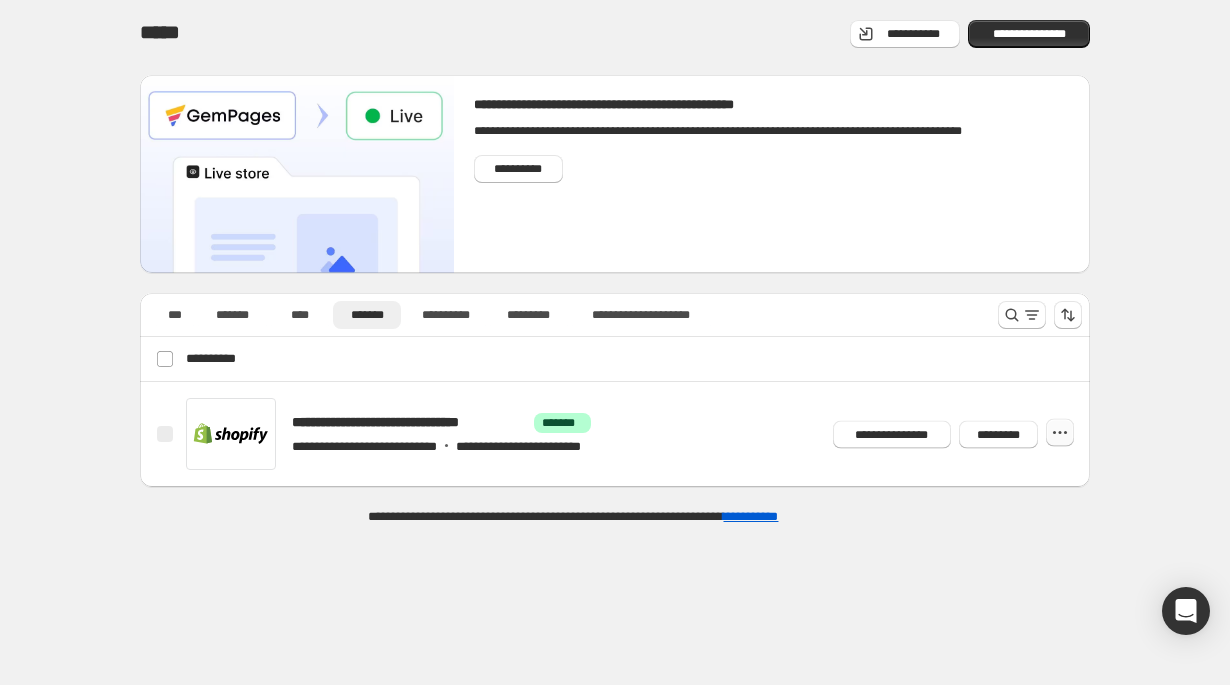 click at bounding box center (1060, 433) 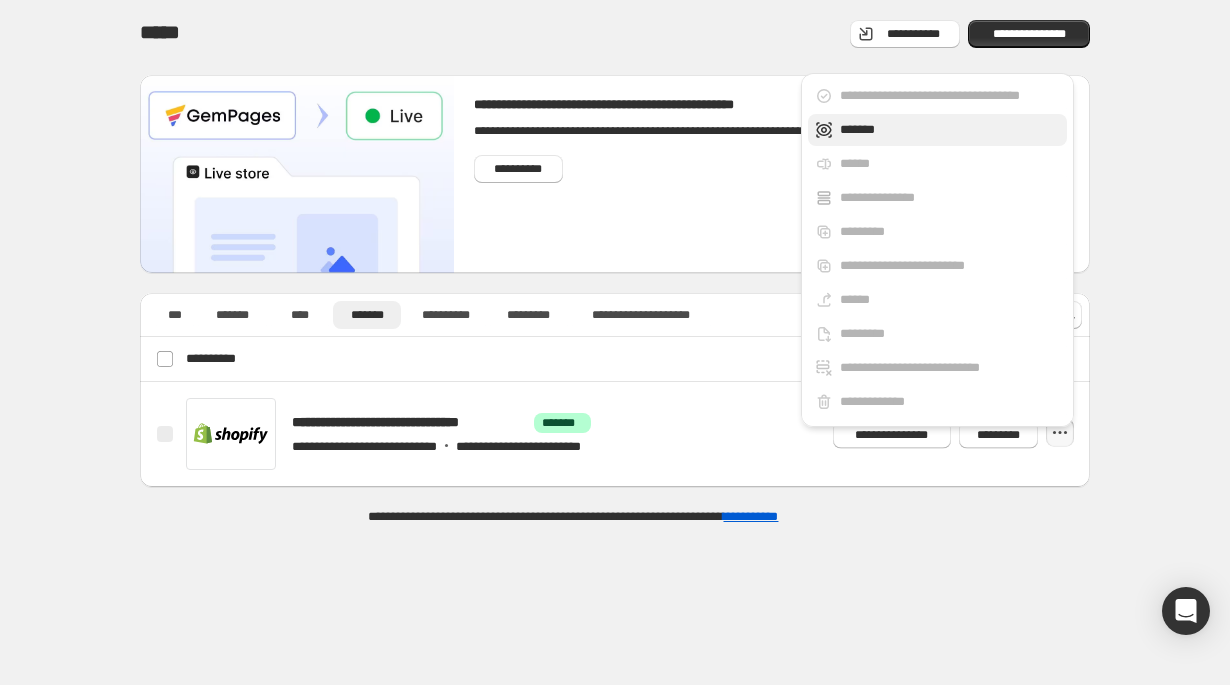 click on "*******" at bounding box center [950, 96] 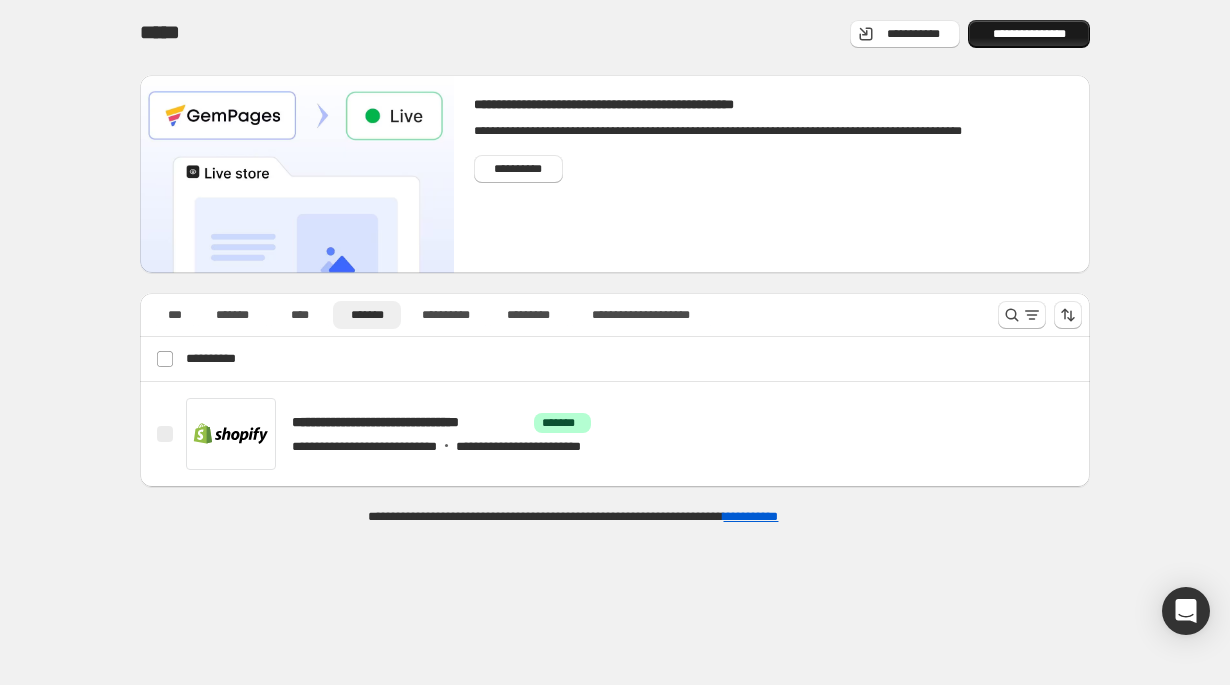 click on "**********" at bounding box center (1029, 34) 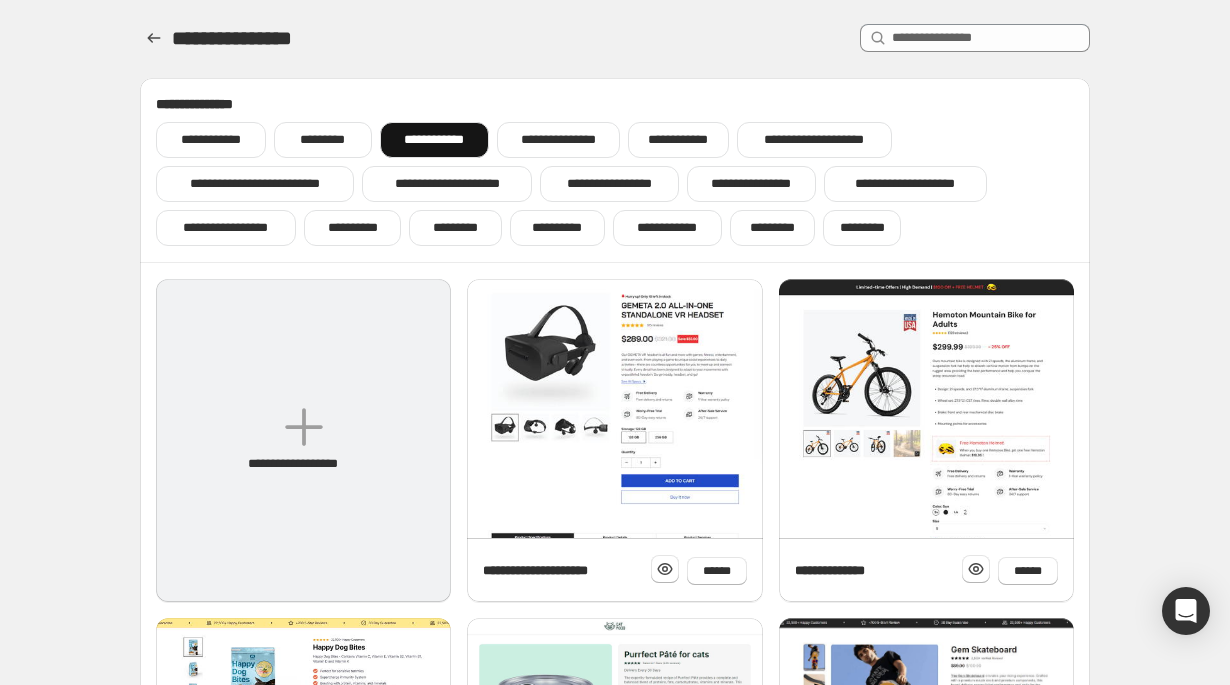 click on "**********" at bounding box center (303, 440) 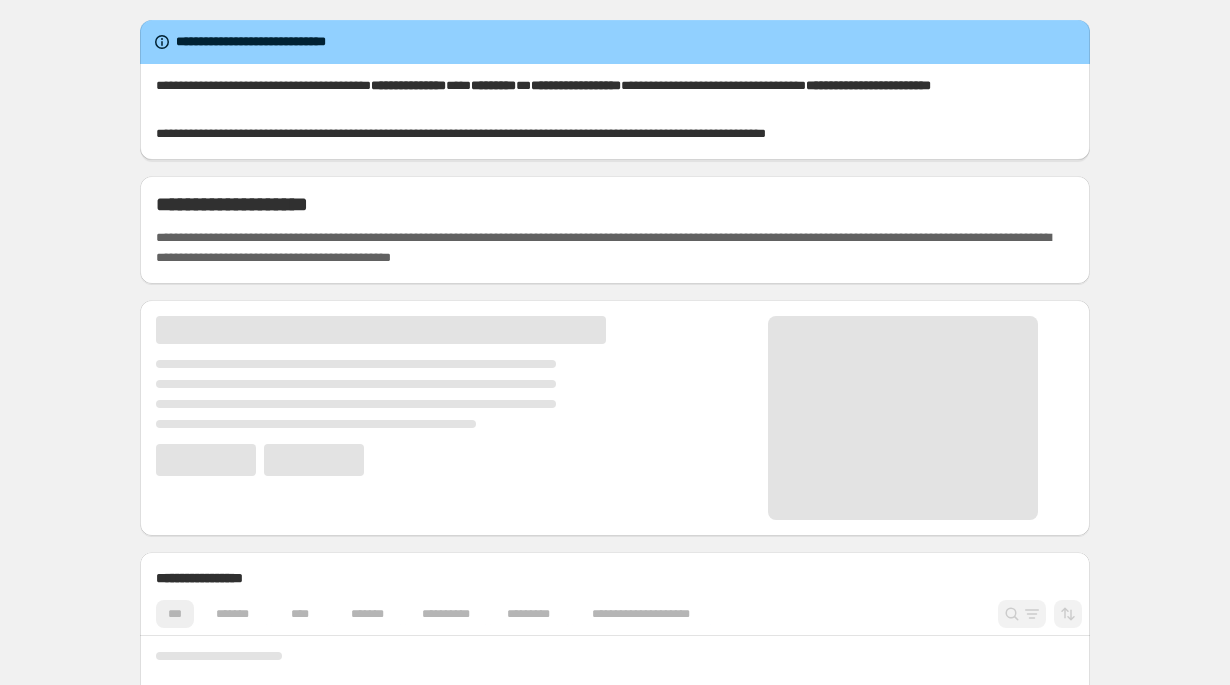 scroll, scrollTop: 0, scrollLeft: 0, axis: both 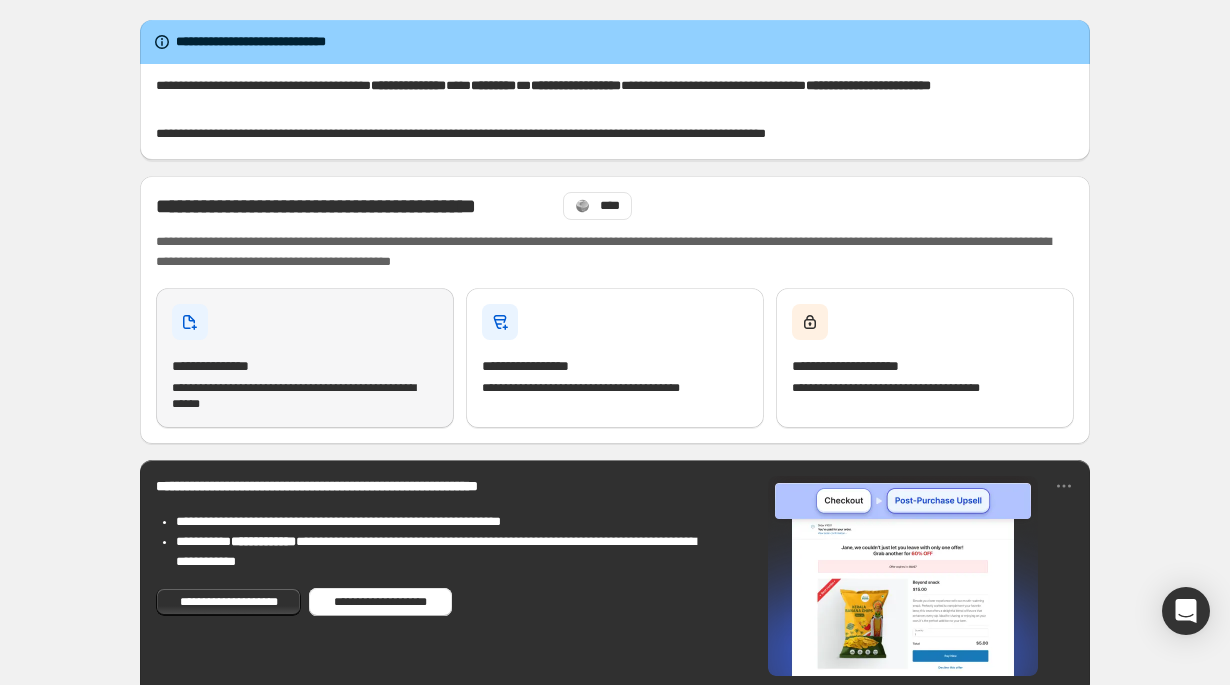 click on "**********" at bounding box center (305, 358) 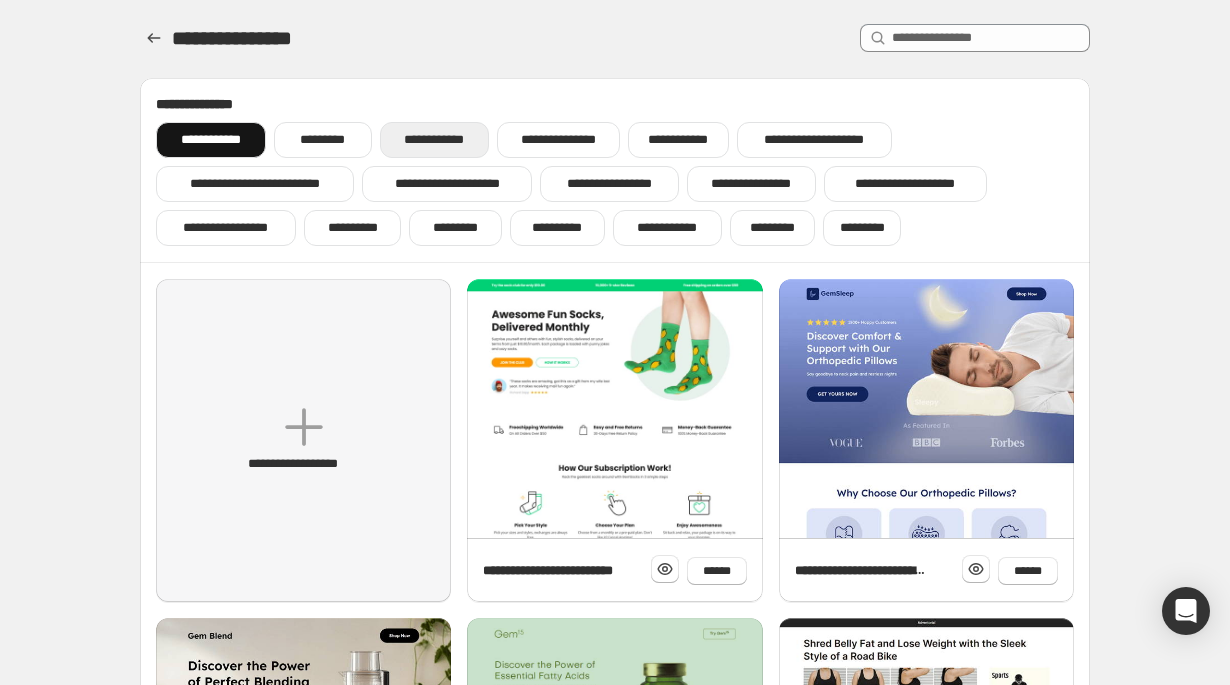 click on "**********" at bounding box center (434, 140) 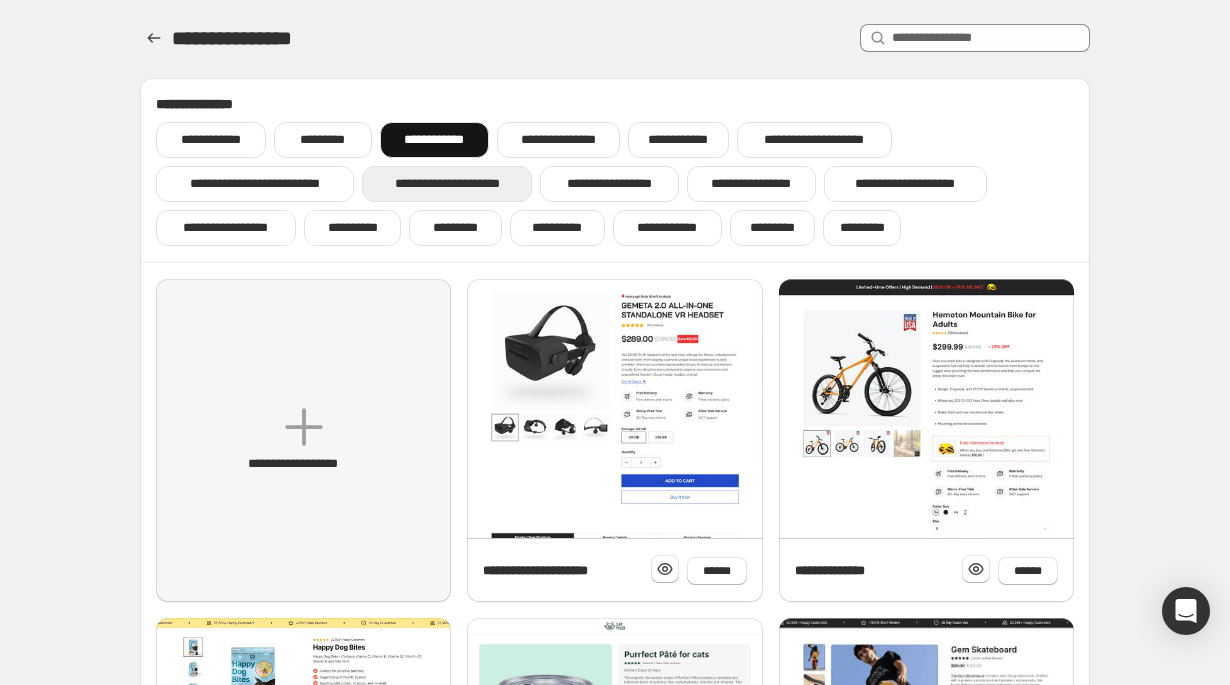 click on "**********" at bounding box center (447, 184) 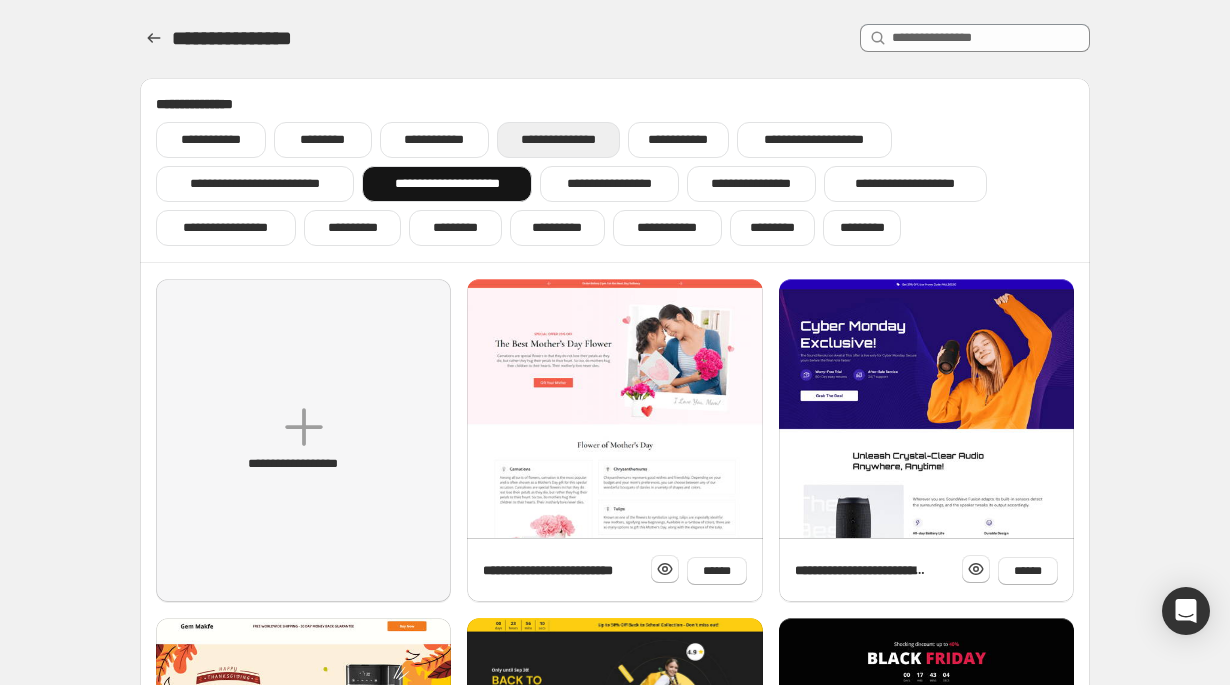 click on "**********" at bounding box center [558, 140] 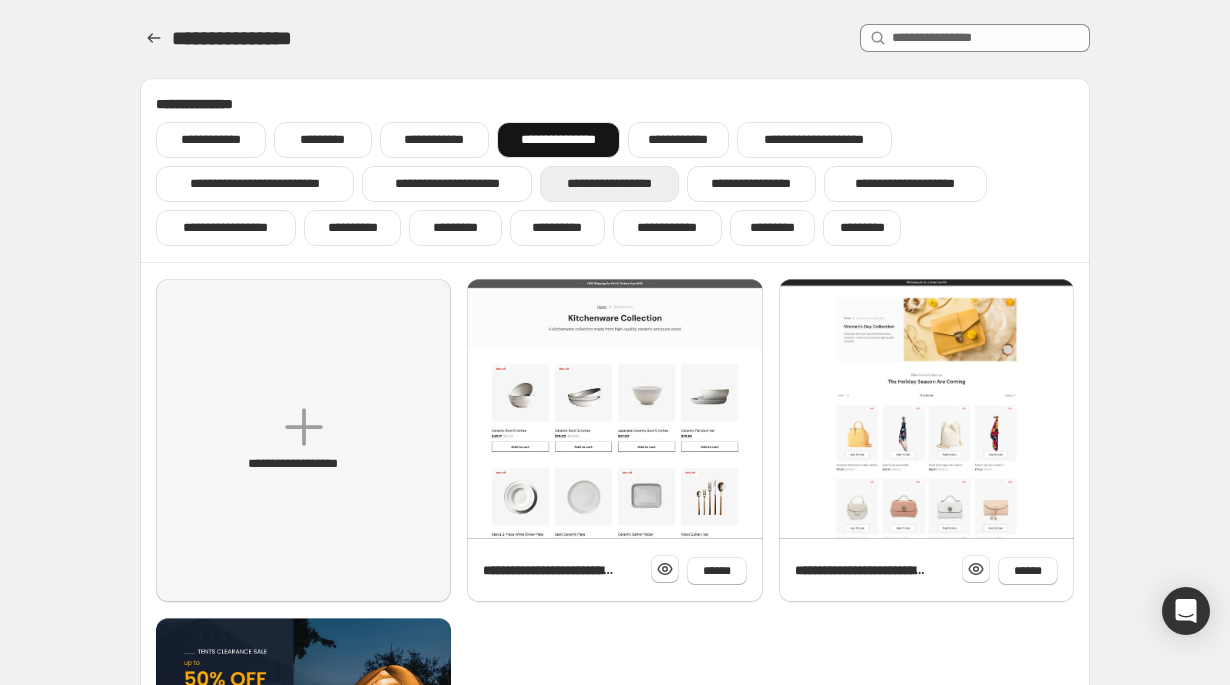click on "**********" at bounding box center (609, 184) 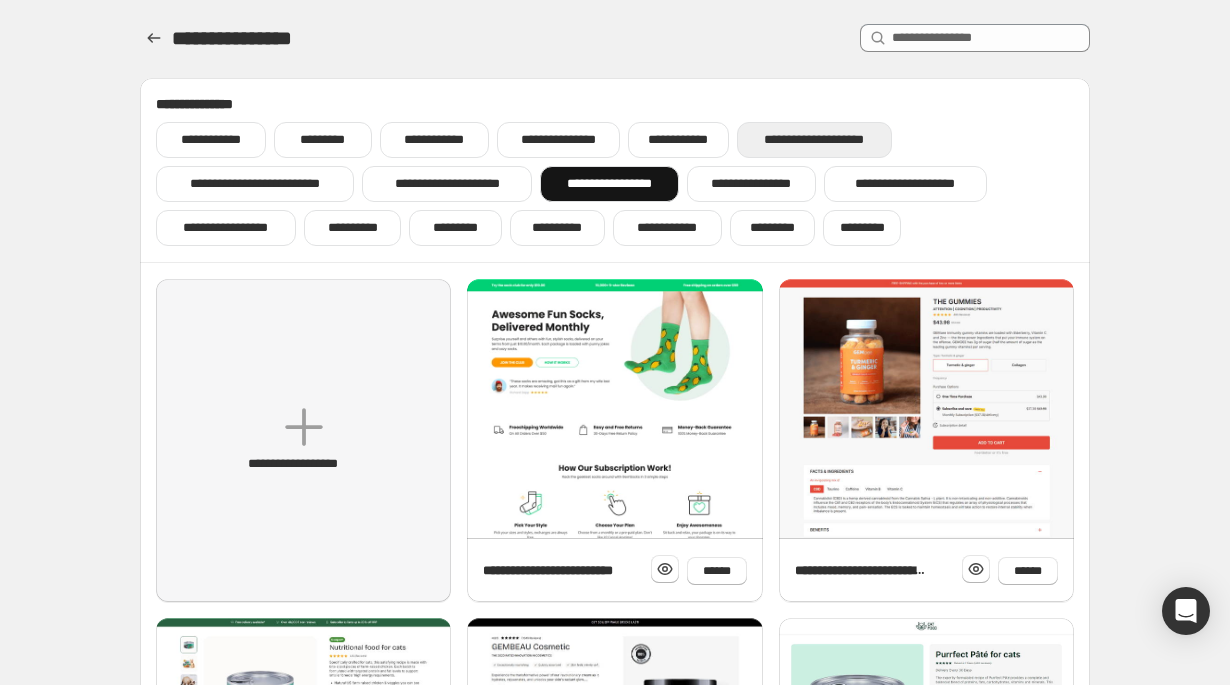 click on "**********" at bounding box center [815, 140] 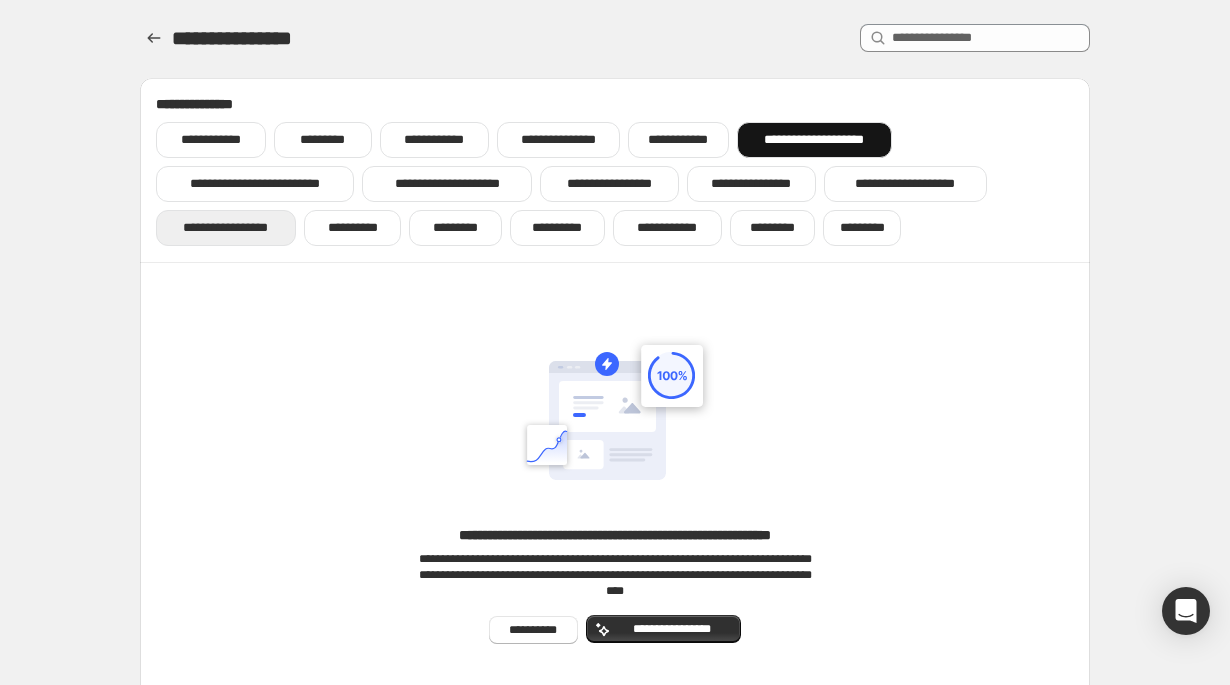 click on "**********" at bounding box center [226, 228] 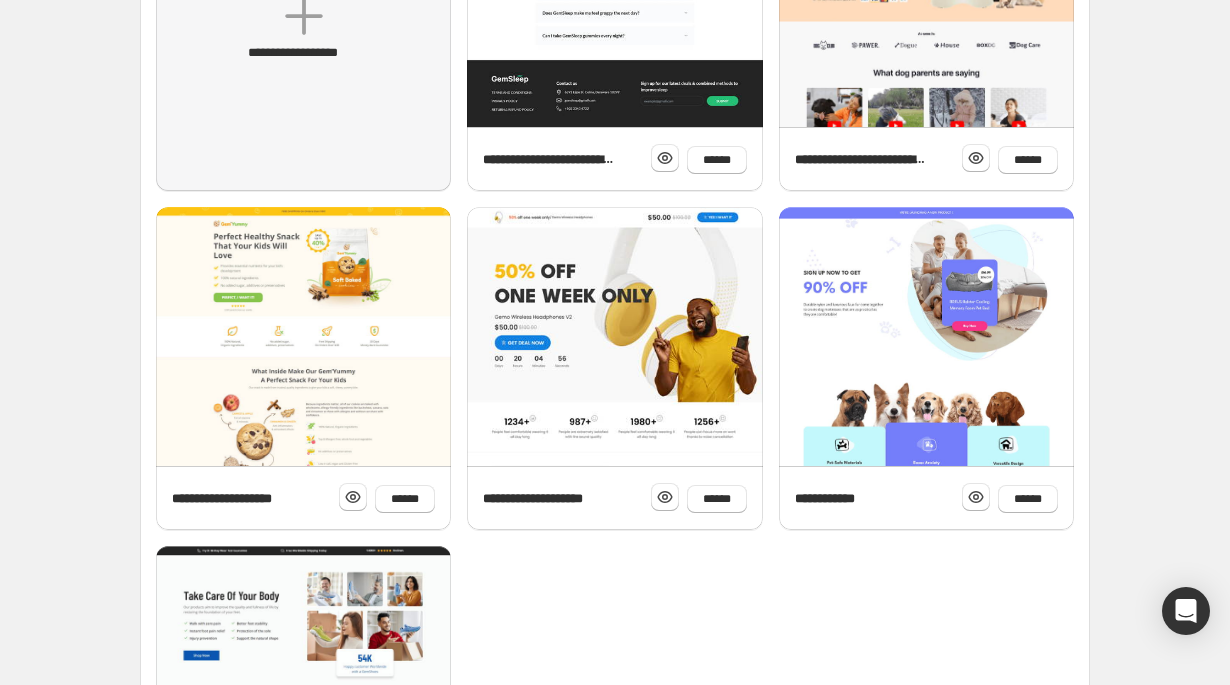 scroll, scrollTop: 0, scrollLeft: 0, axis: both 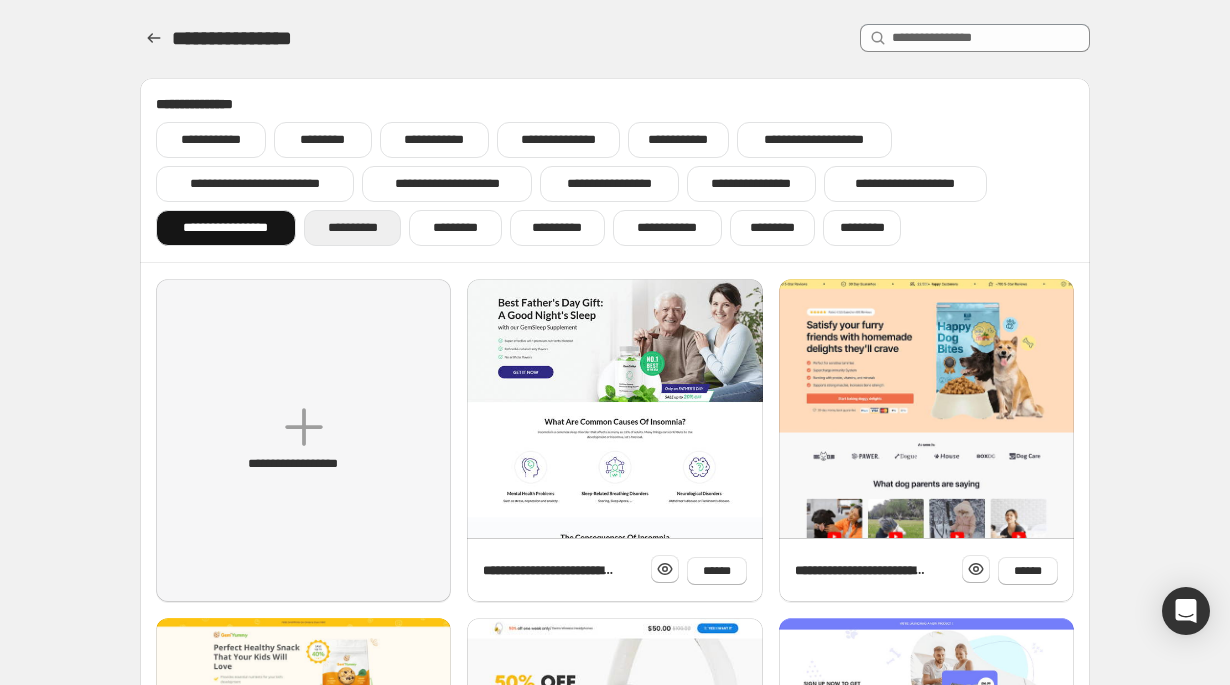 click on "**********" at bounding box center (353, 228) 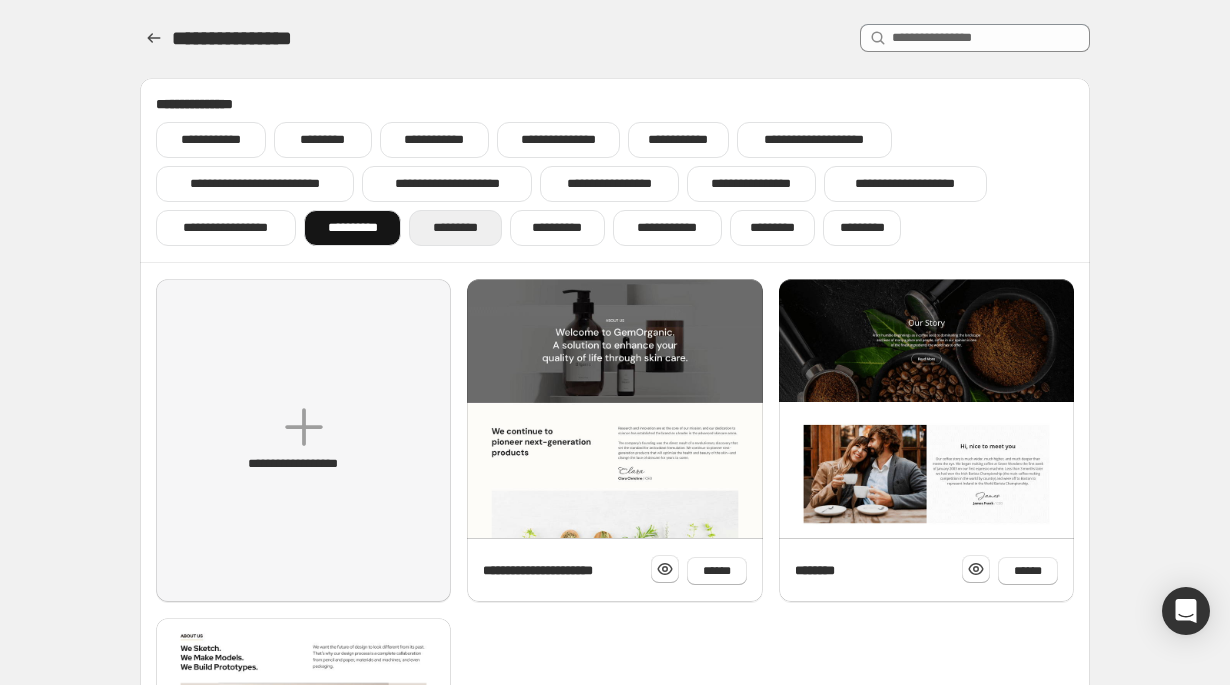 click on "*********" at bounding box center [455, 228] 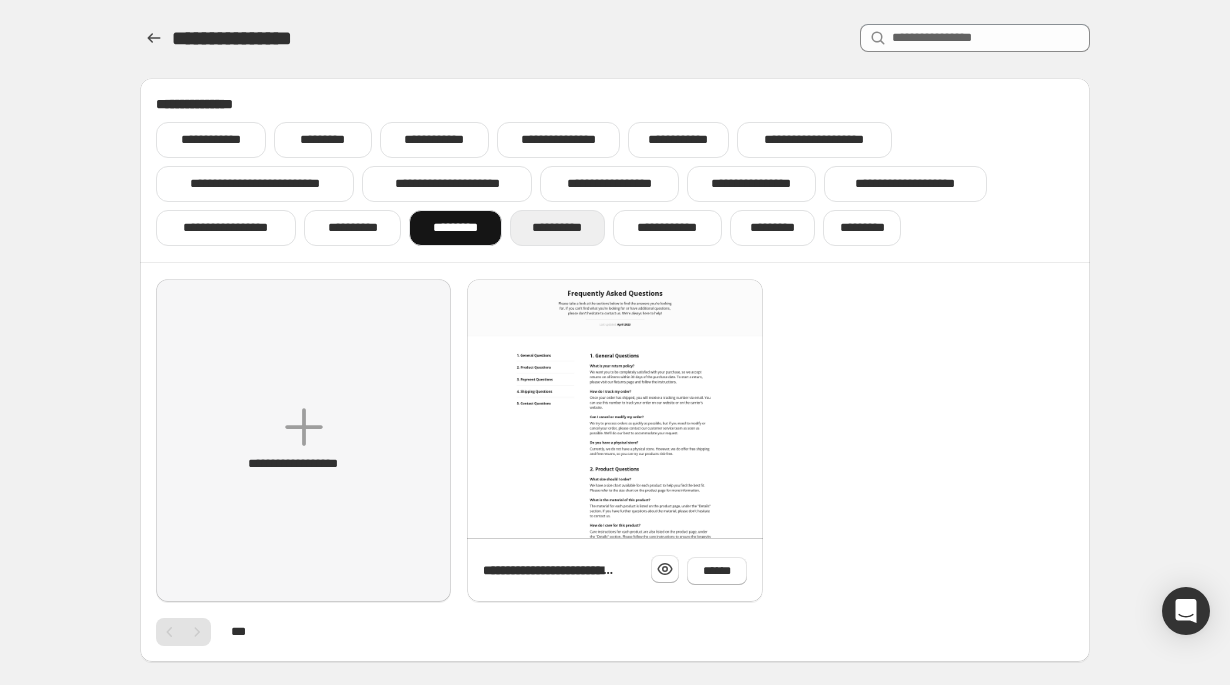click on "**********" at bounding box center [557, 228] 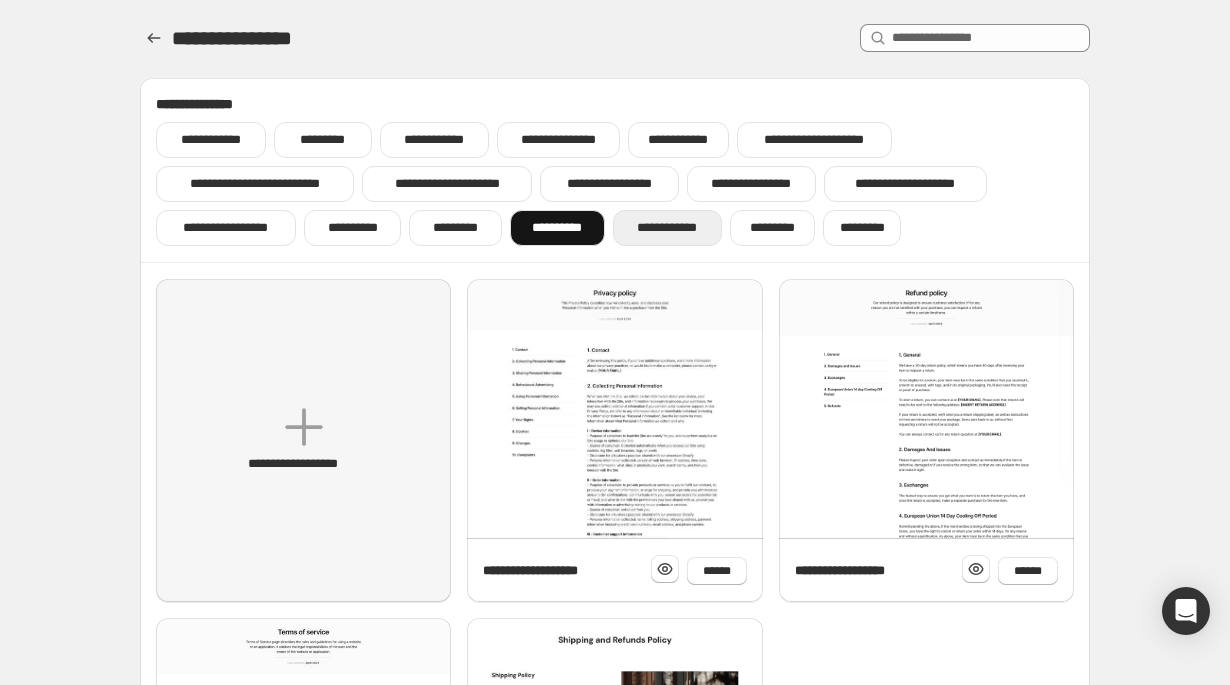 click on "**********" at bounding box center [667, 228] 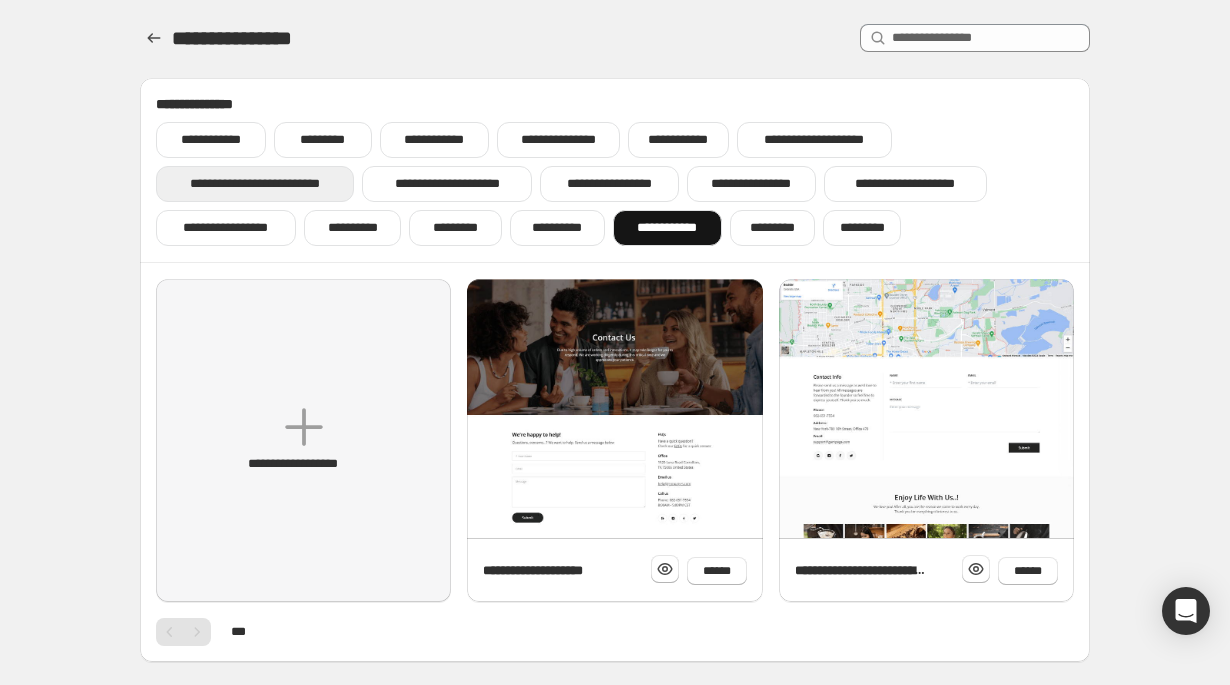 click on "**********" at bounding box center (255, 184) 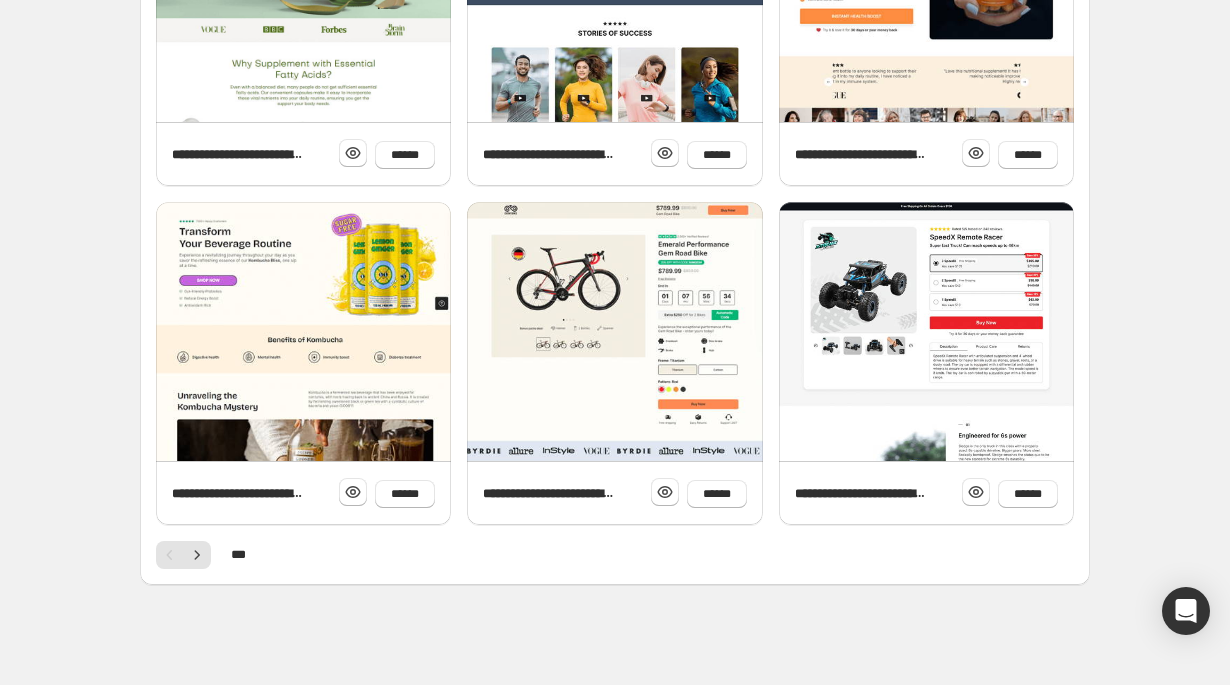 scroll, scrollTop: 0, scrollLeft: 0, axis: both 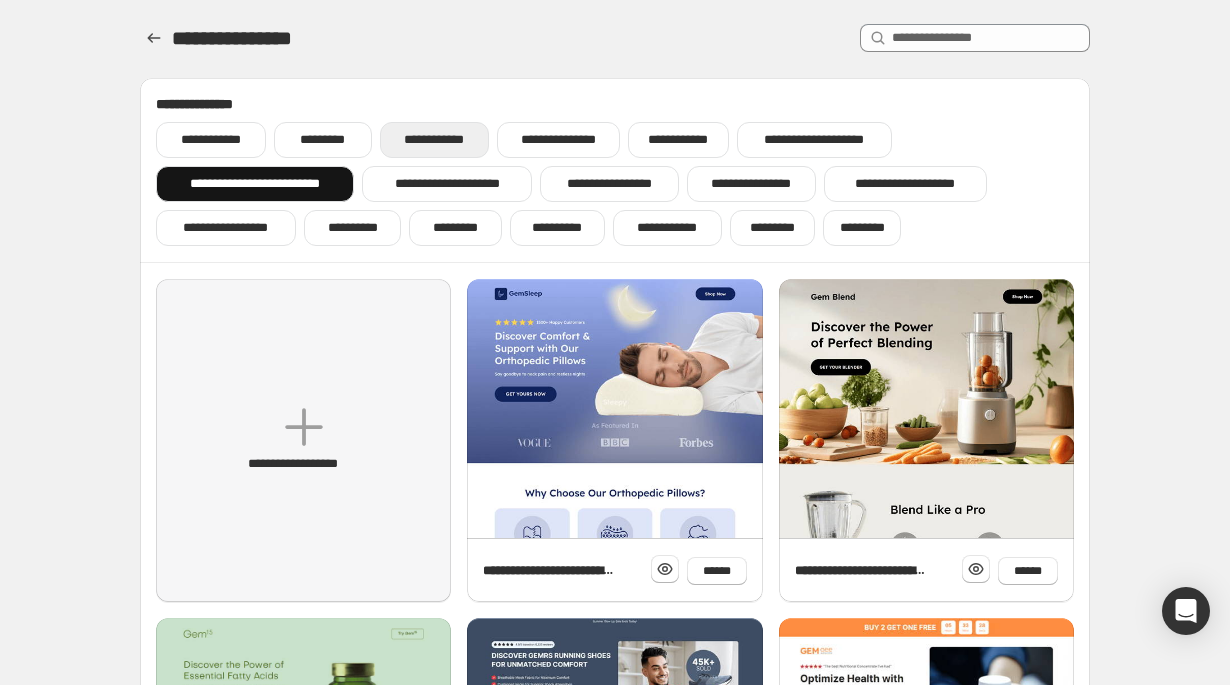 click on "**********" at bounding box center [434, 140] 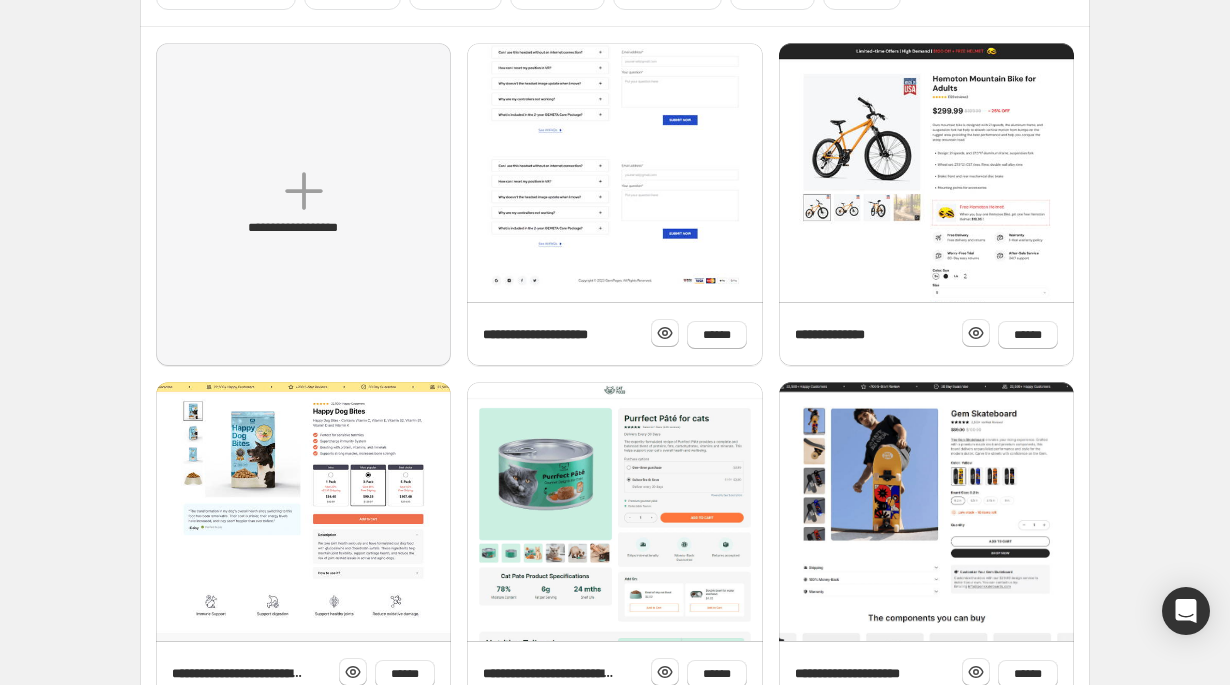 scroll, scrollTop: 239, scrollLeft: 0, axis: vertical 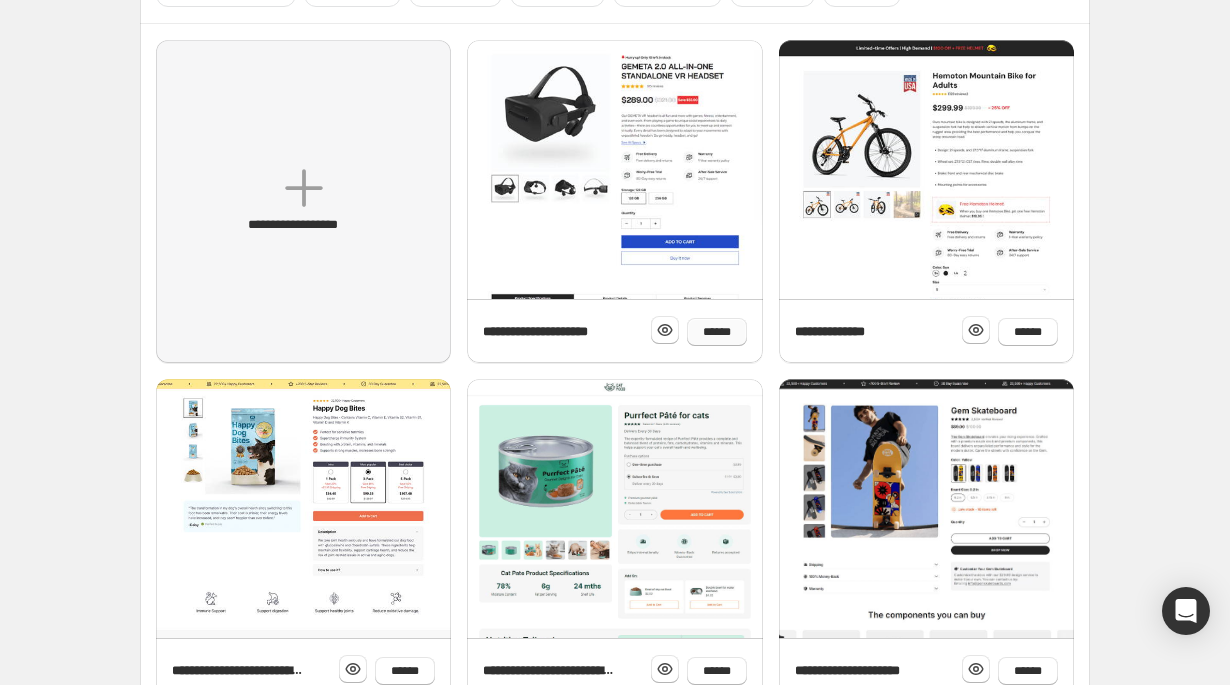 click on "******" at bounding box center [665, 330] 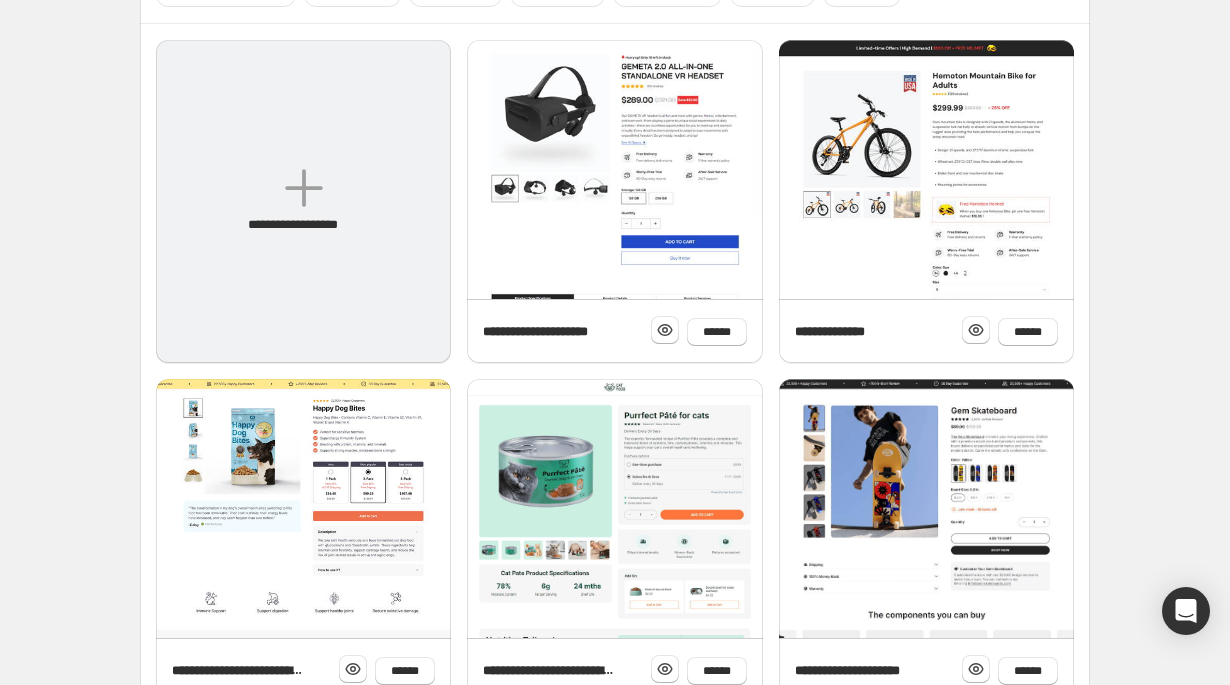 scroll, scrollTop: 0, scrollLeft: 0, axis: both 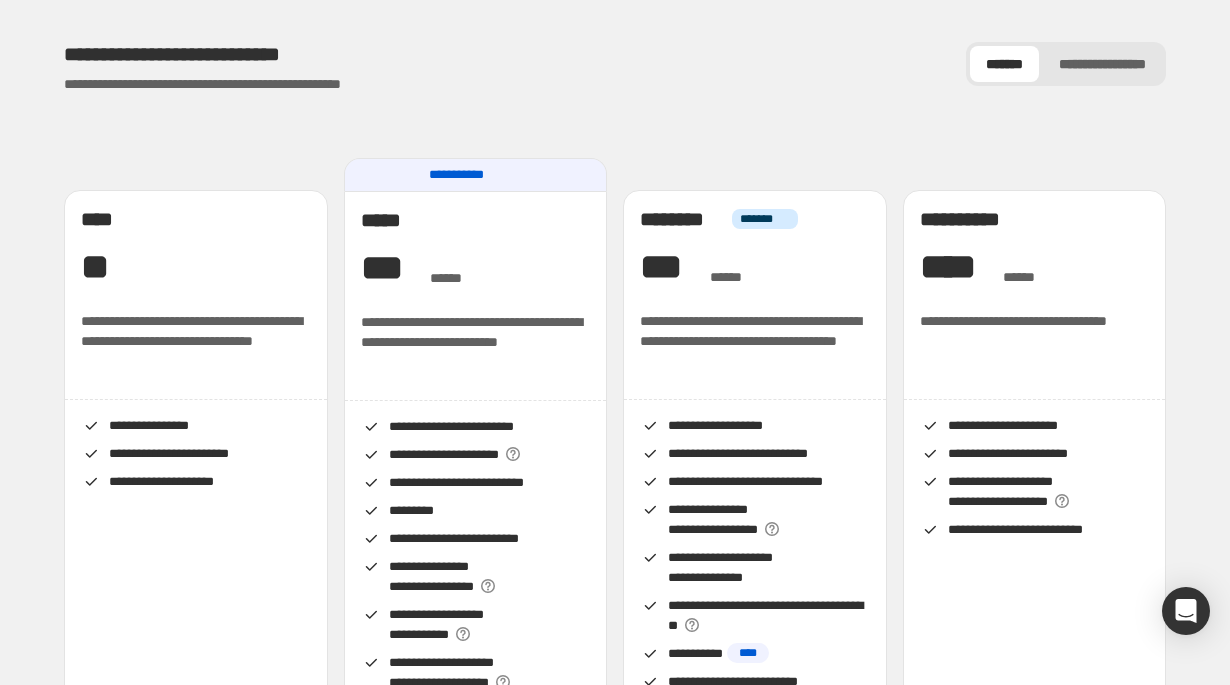 click on "* *" at bounding box center [196, 267] 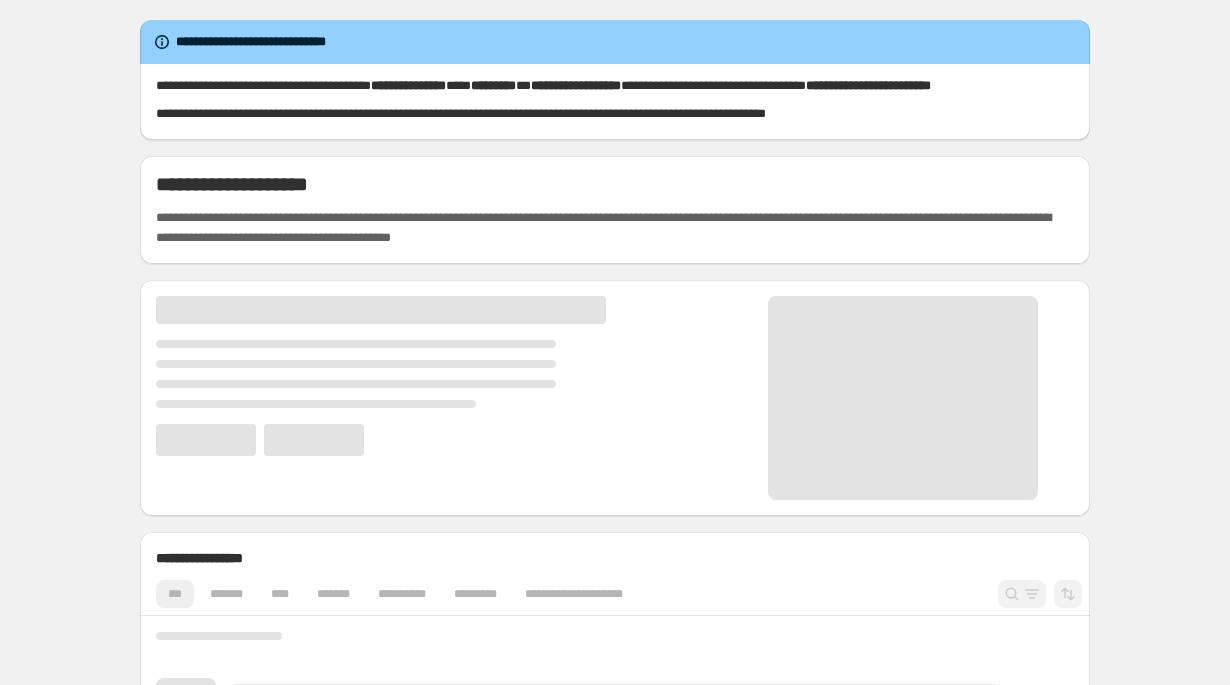 scroll, scrollTop: 0, scrollLeft: 0, axis: both 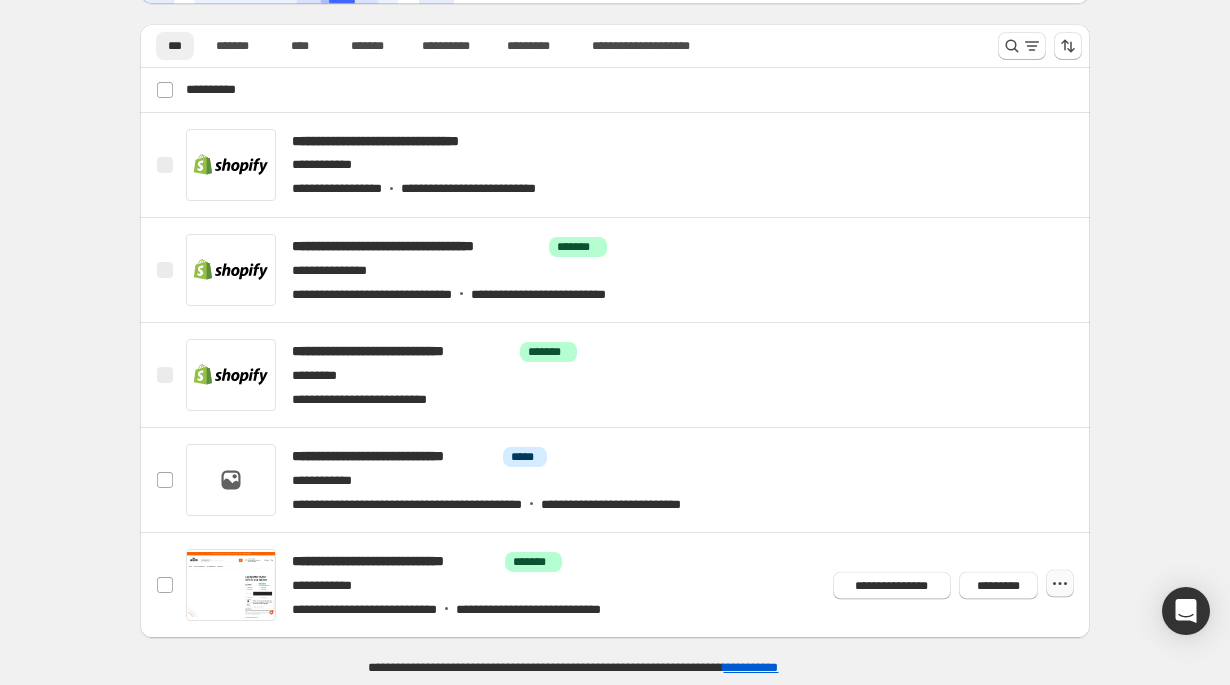 click at bounding box center (1060, 584) 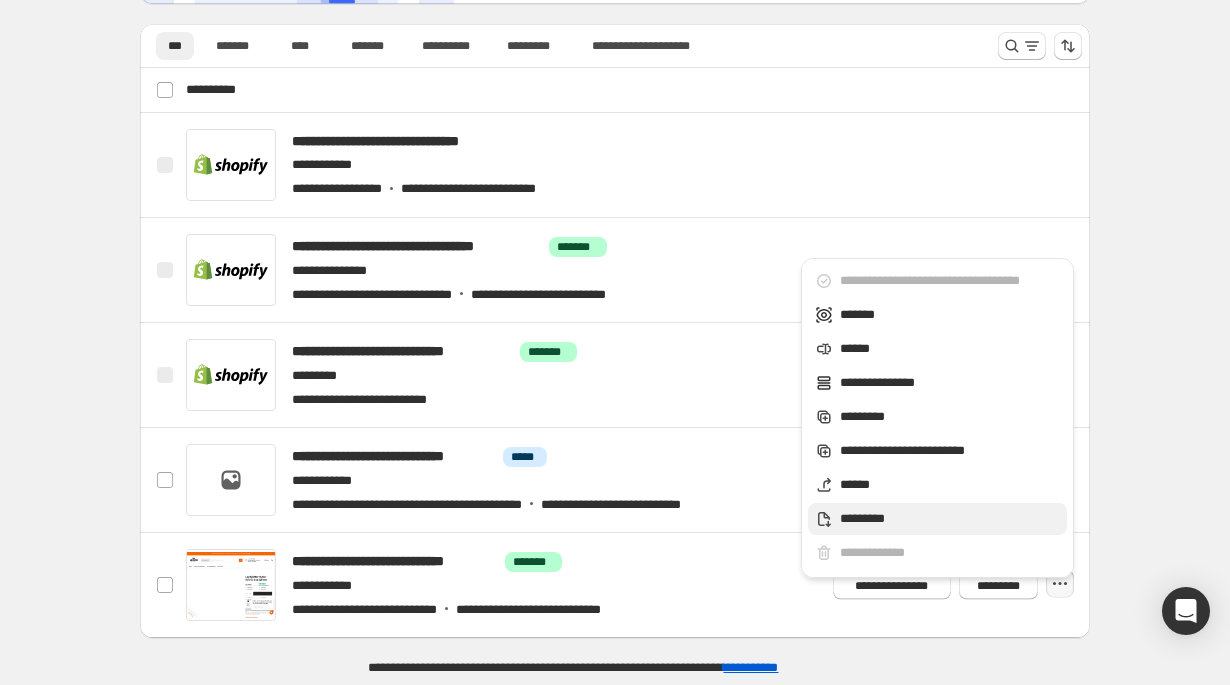 click on "*********" at bounding box center (950, 281) 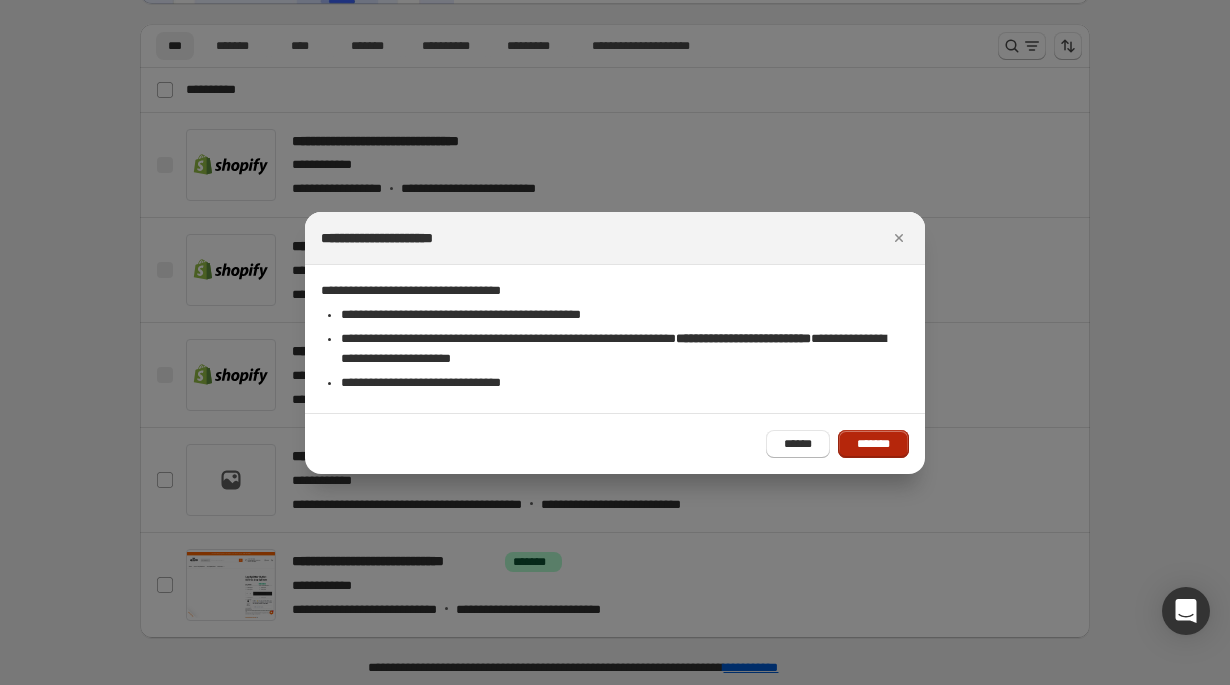 click on "*******" at bounding box center (873, 444) 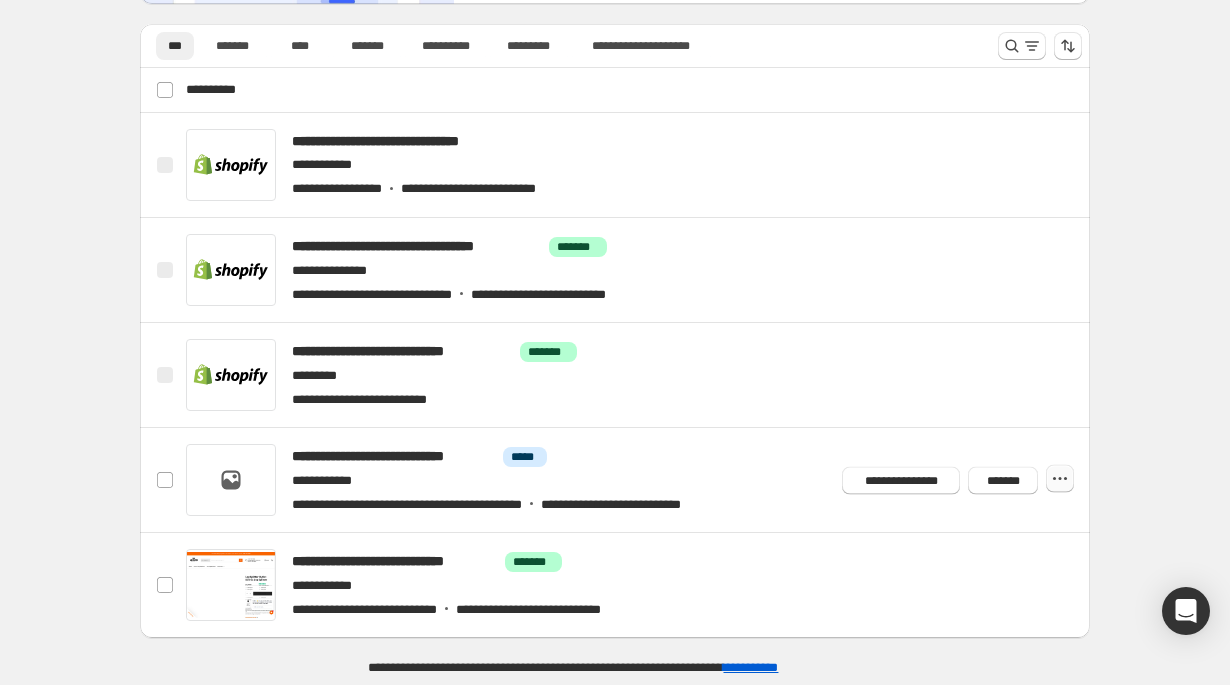 click at bounding box center (0, 0) 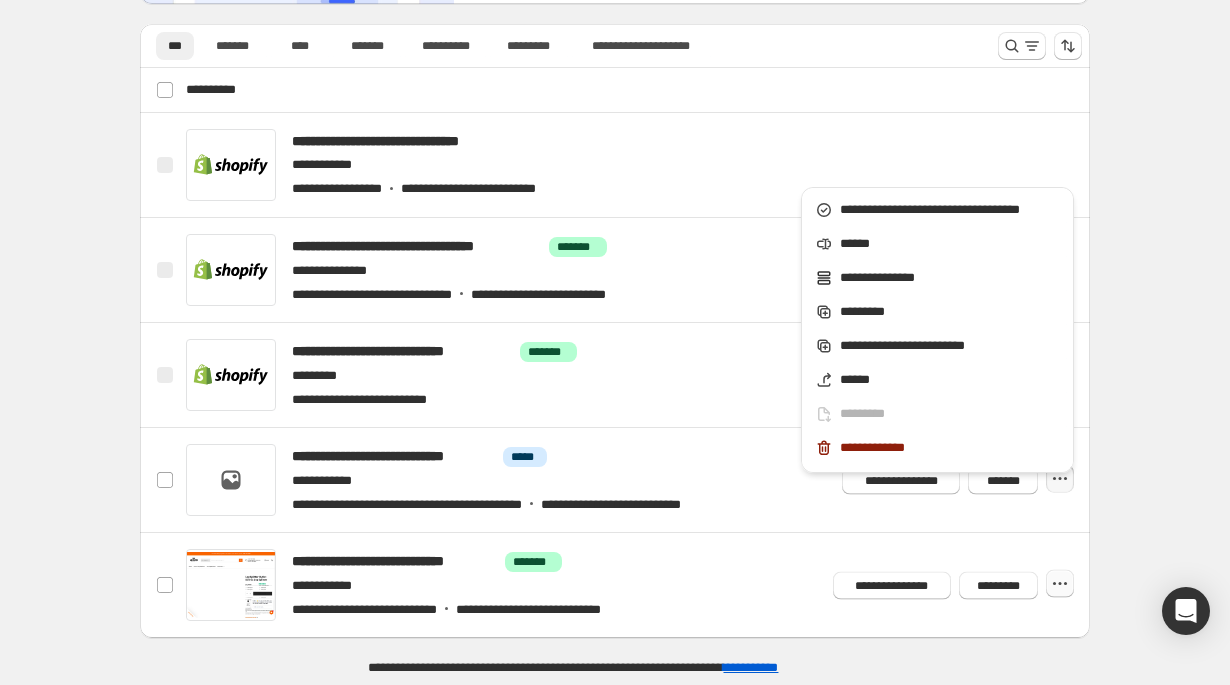 click at bounding box center [0, 0] 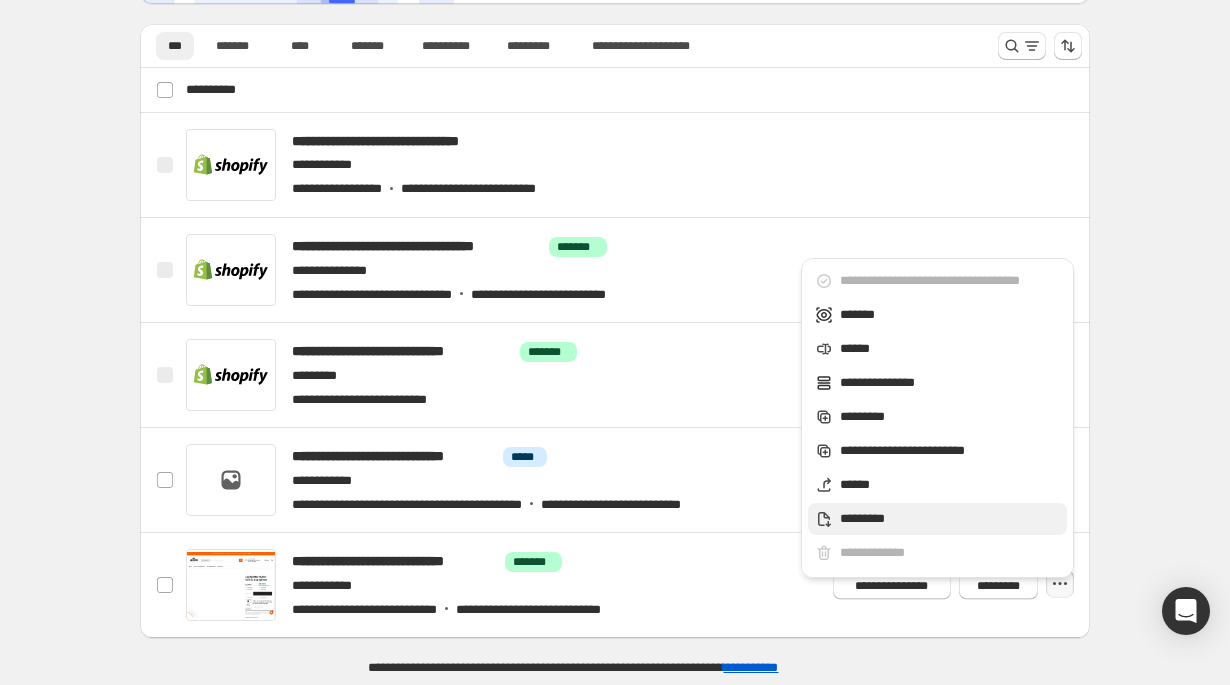 click on "*********" at bounding box center (950, 281) 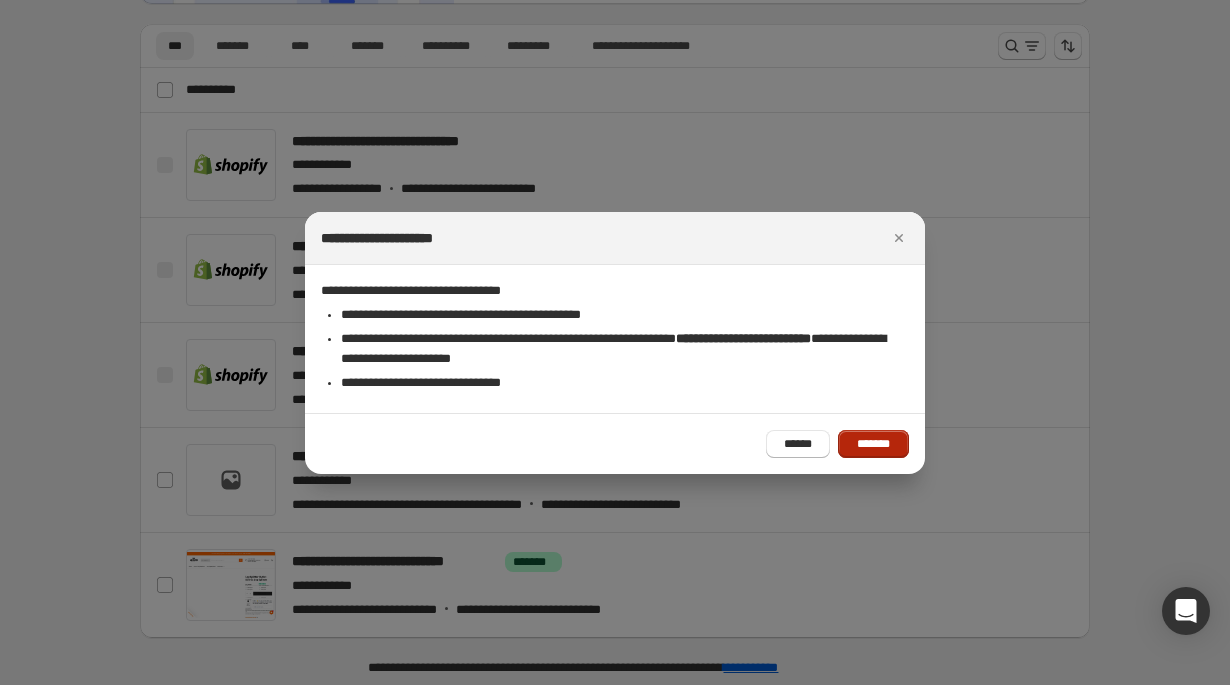 click on "*******" at bounding box center (873, 444) 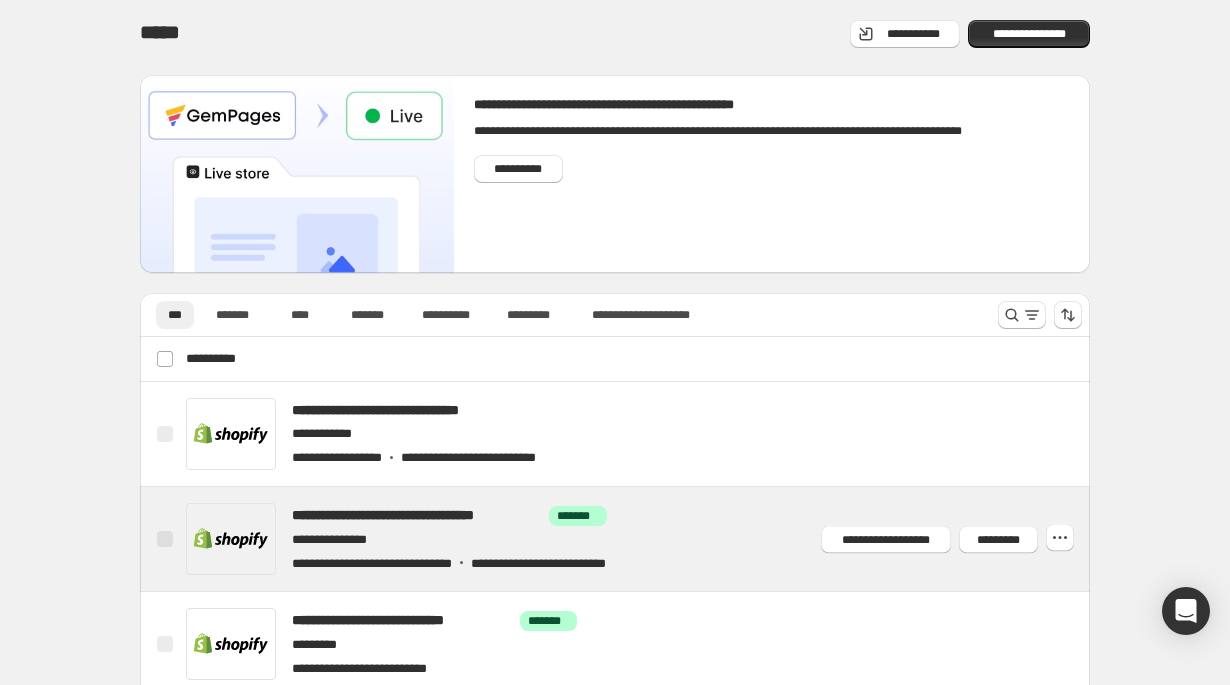 scroll, scrollTop: 269, scrollLeft: 0, axis: vertical 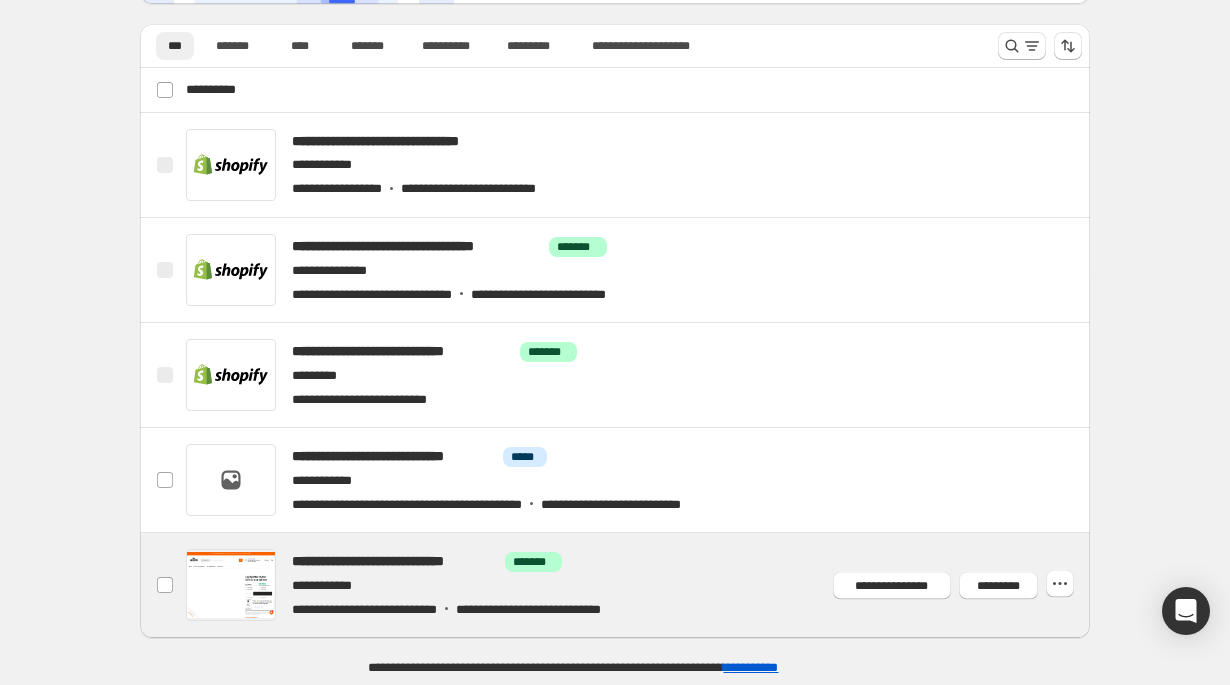 click at bounding box center [639, 585] 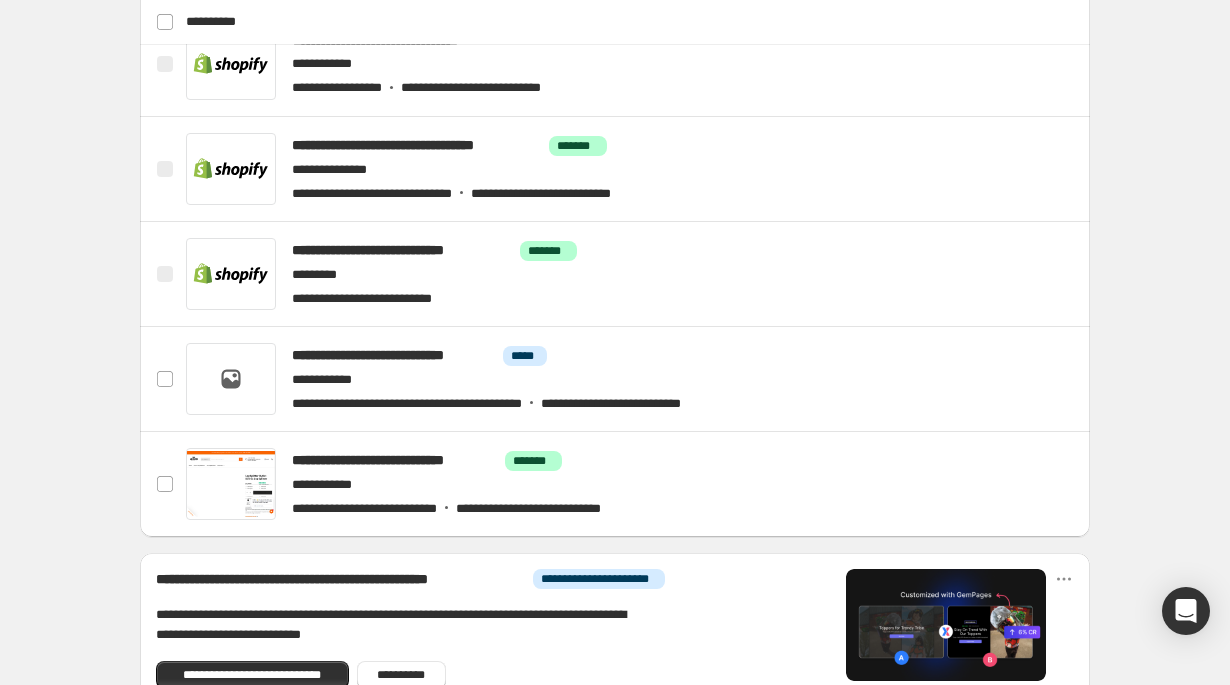 scroll, scrollTop: 978, scrollLeft: 0, axis: vertical 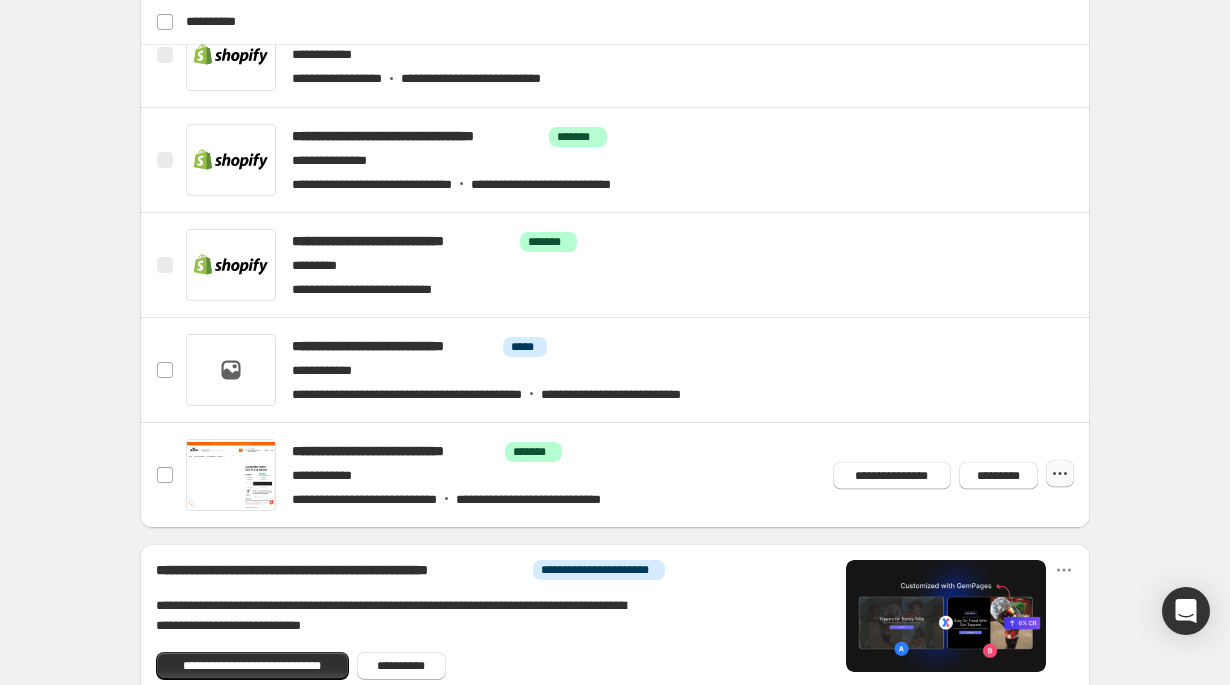 click at bounding box center (0, 0) 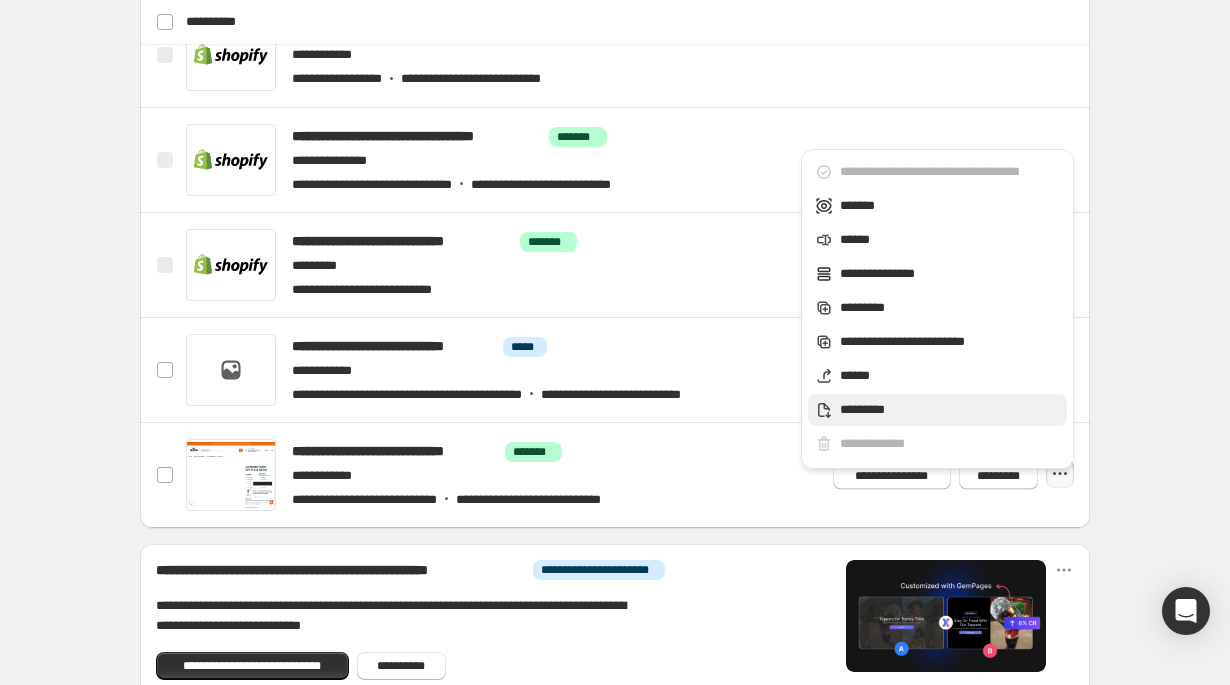 click on "*********" at bounding box center (950, 172) 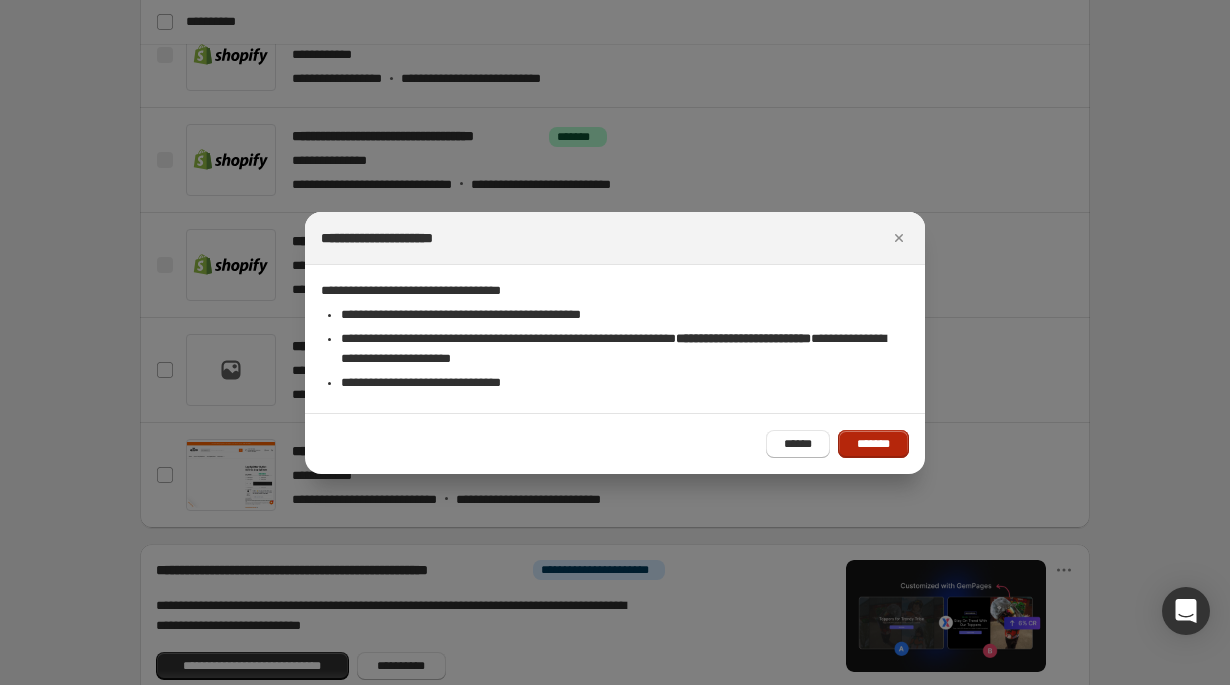 click on "*******" at bounding box center [873, 444] 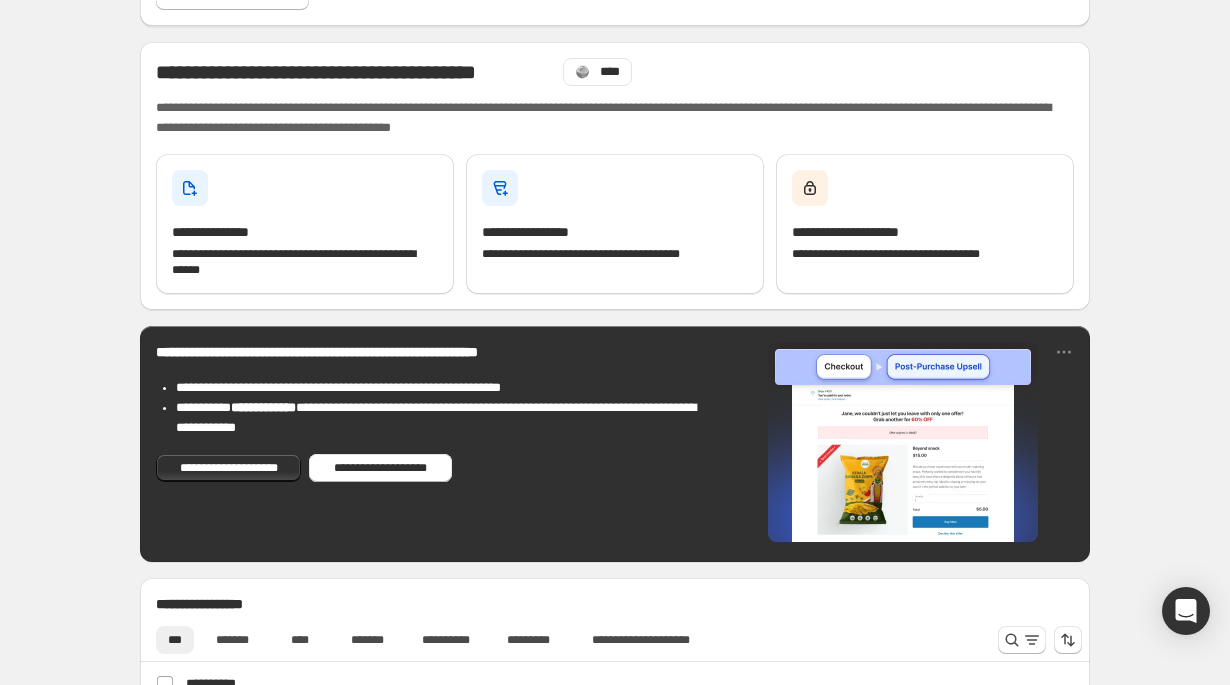 scroll, scrollTop: 0, scrollLeft: 0, axis: both 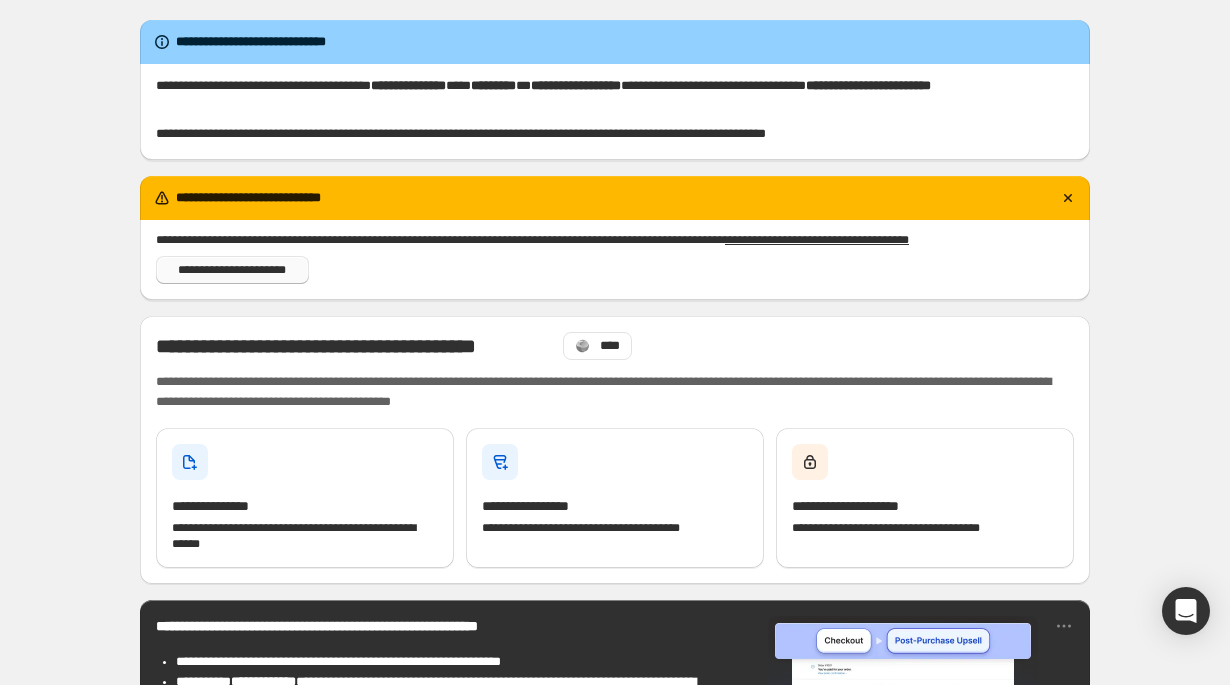 click on "**********" at bounding box center [232, 270] 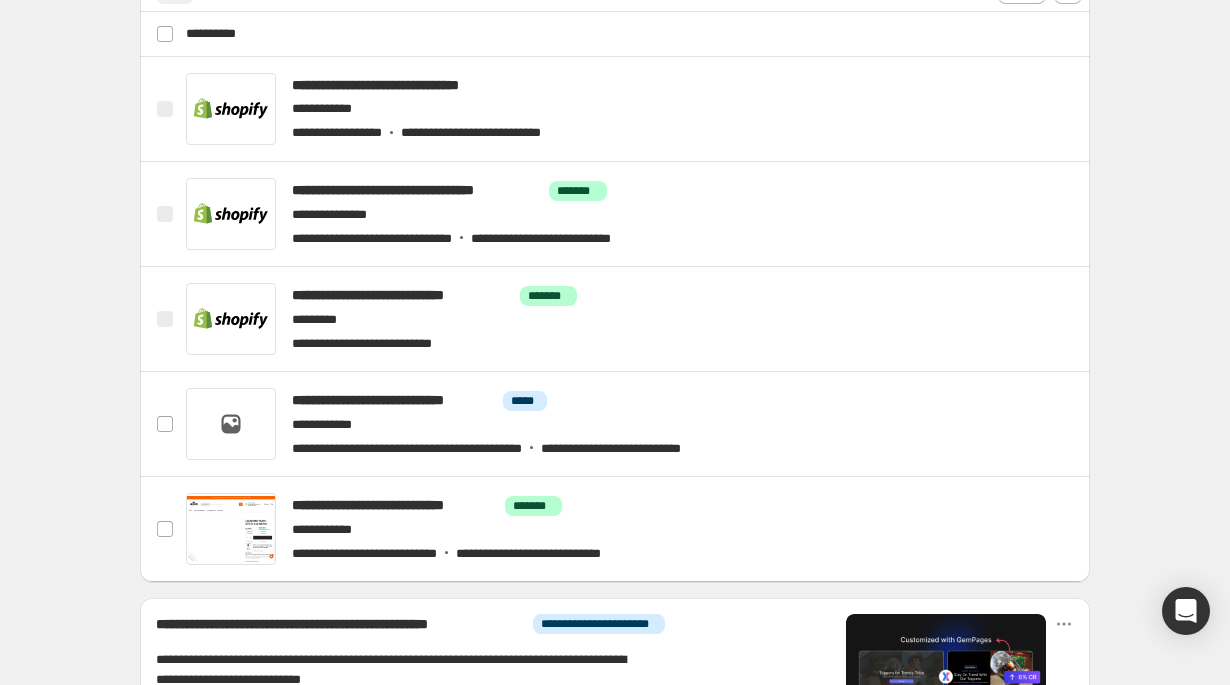 scroll, scrollTop: 834, scrollLeft: 0, axis: vertical 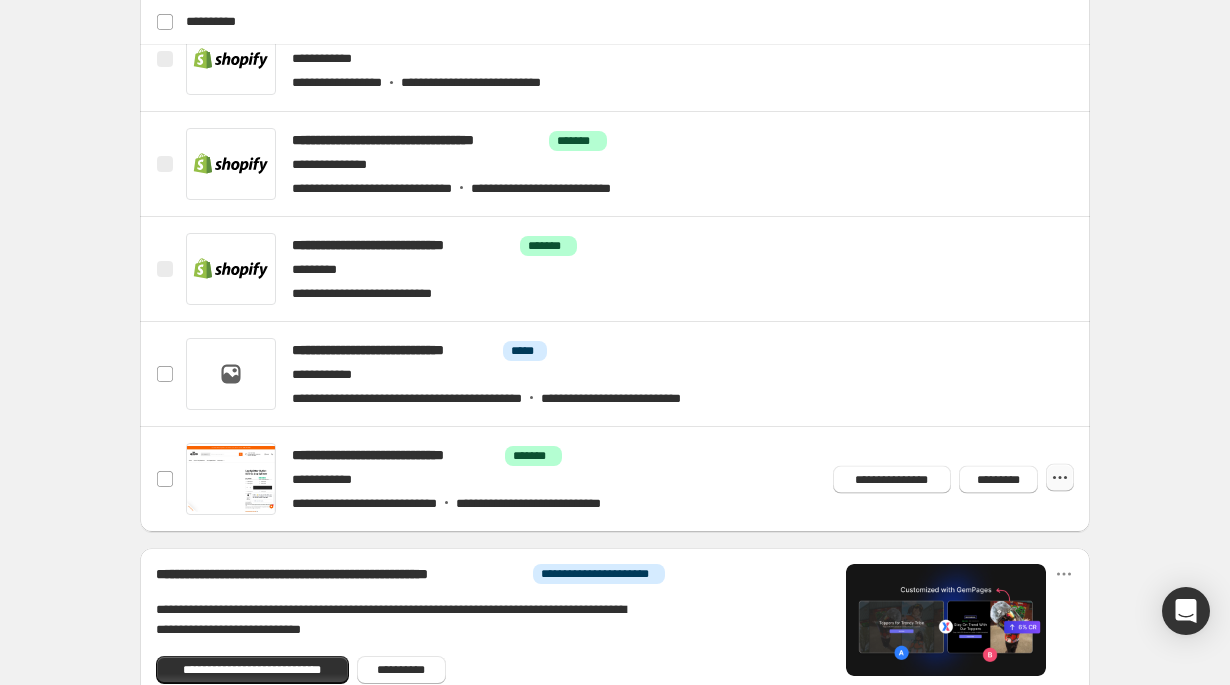 click at bounding box center [1065, 477] 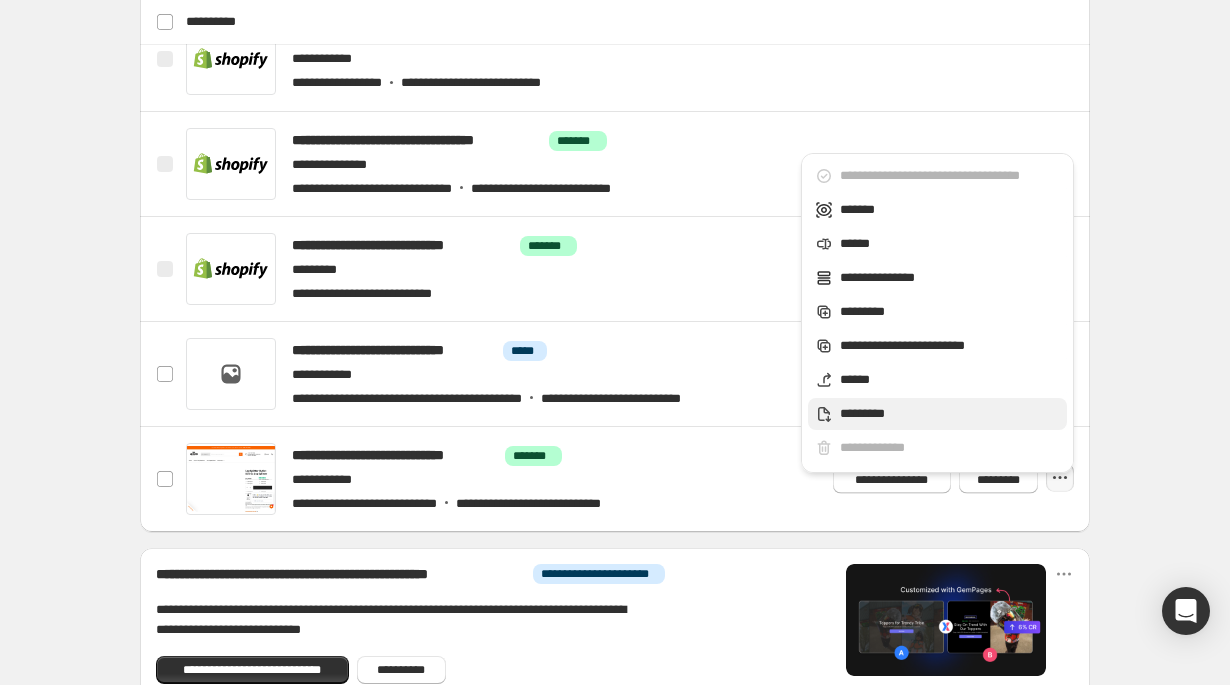 click on "*********" at bounding box center [950, 176] 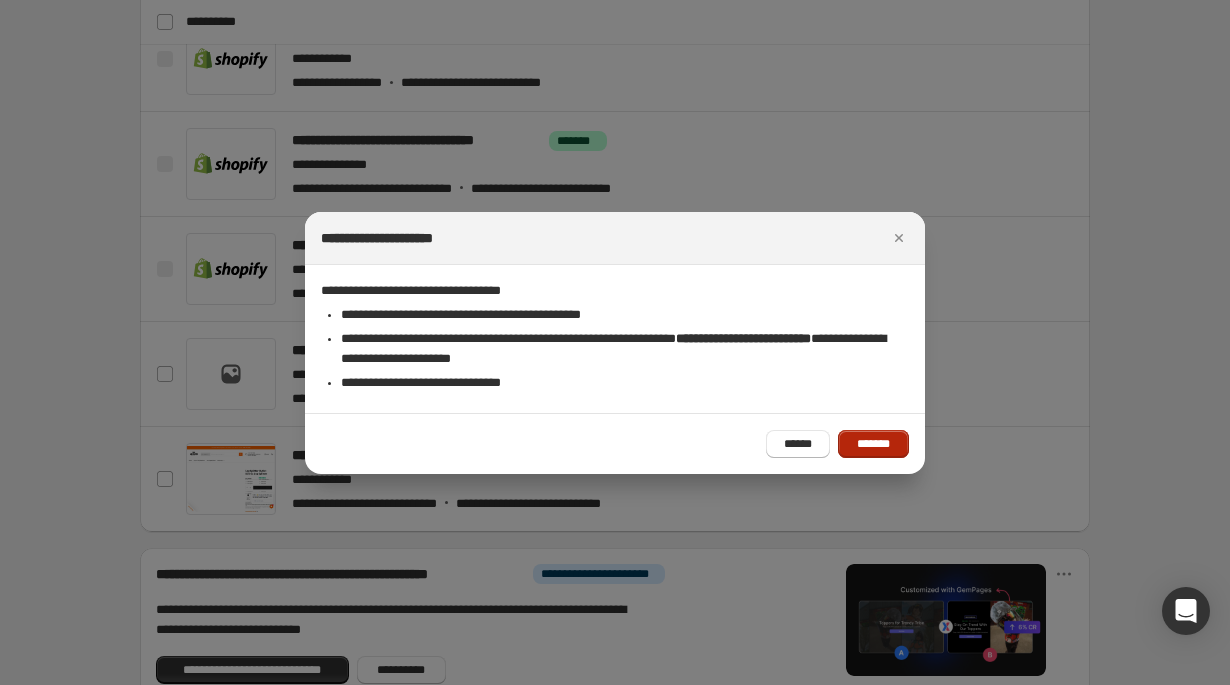 click on "*******" at bounding box center (873, 444) 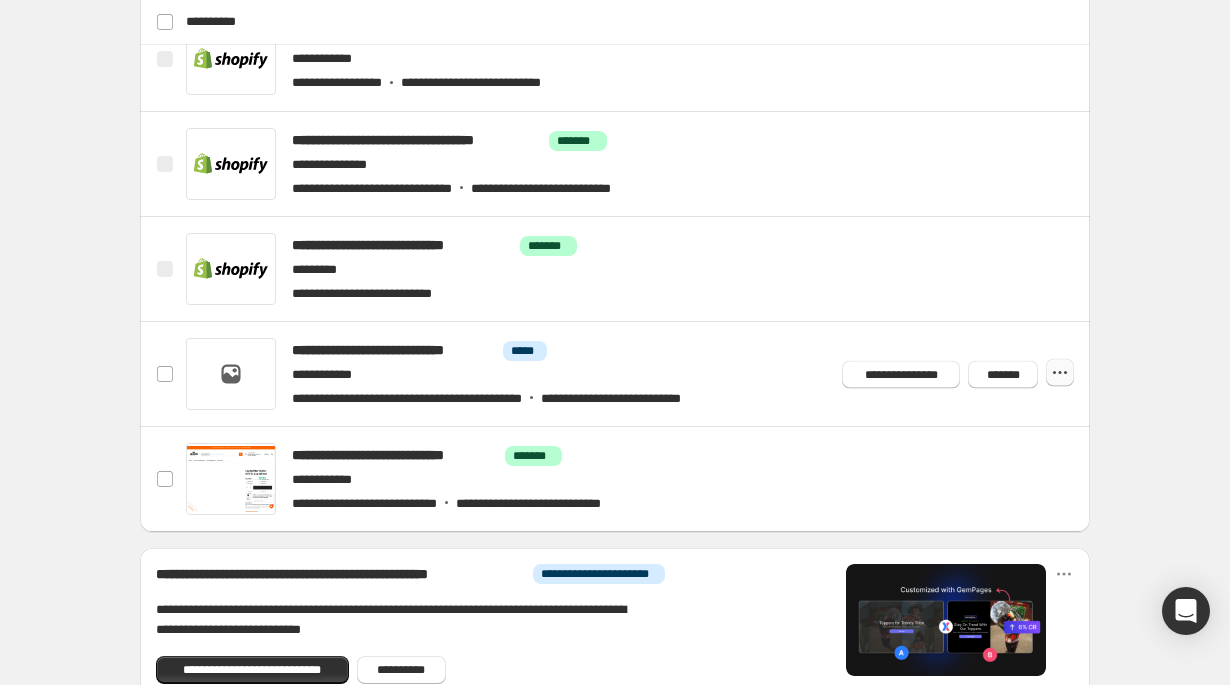 click at bounding box center [0, 0] 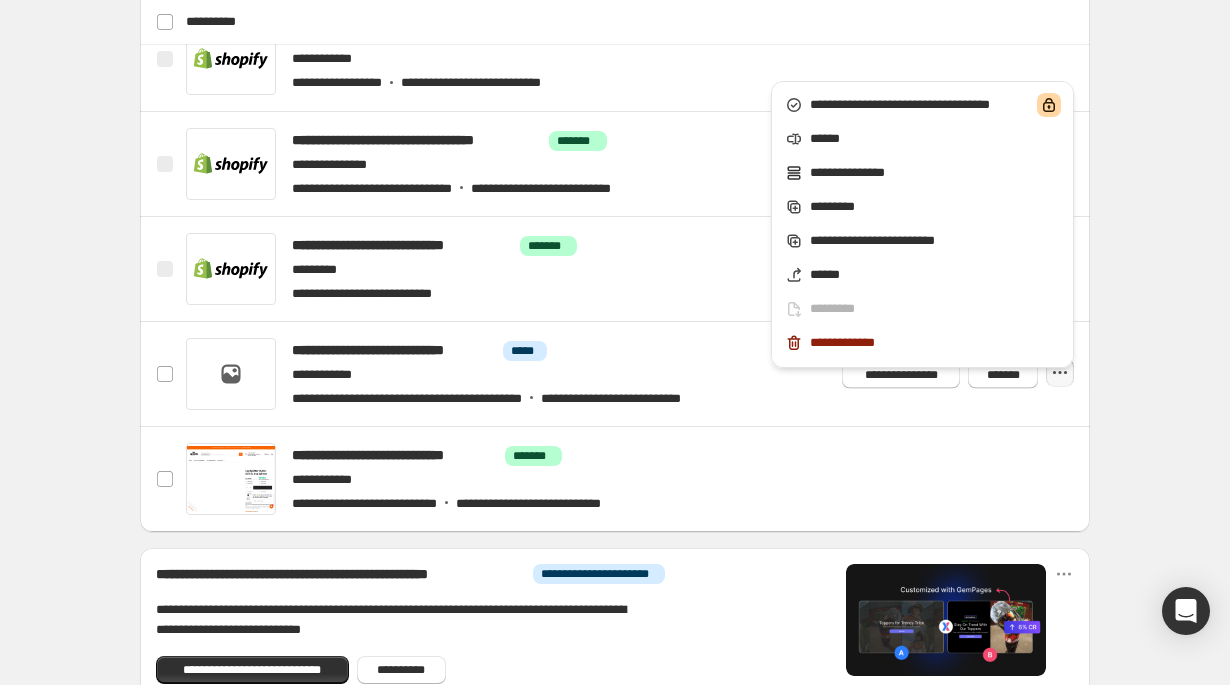 click on "**********" at bounding box center [615, 153] 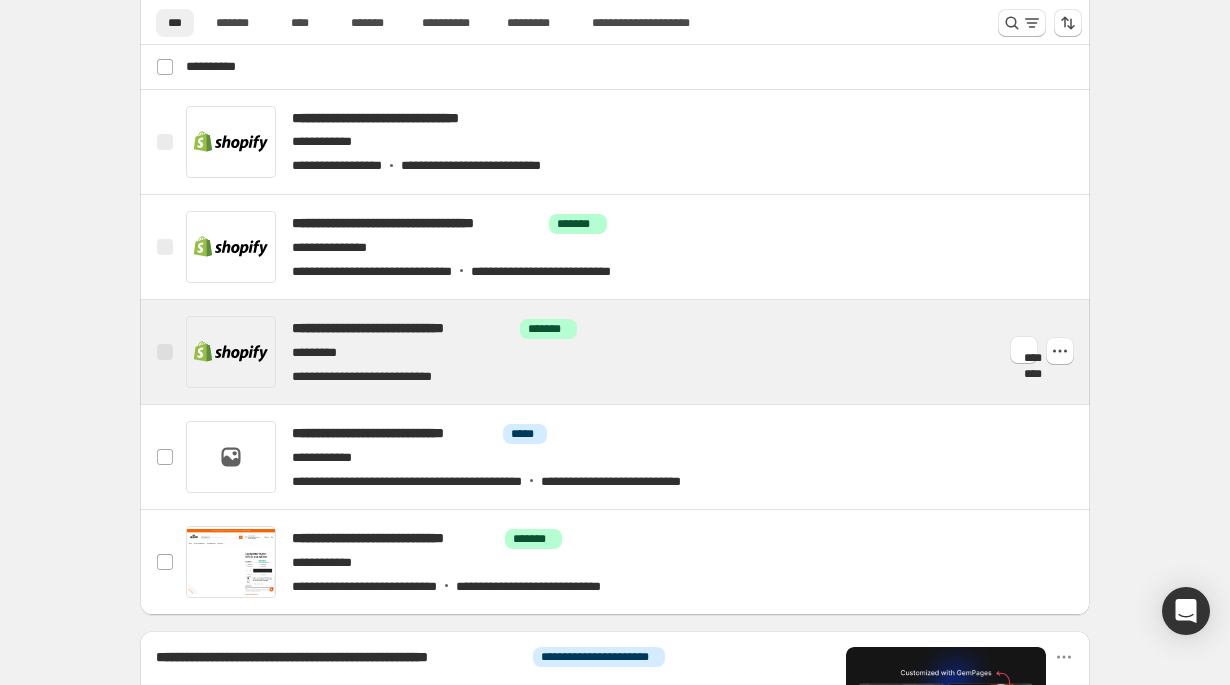 scroll, scrollTop: 737, scrollLeft: 0, axis: vertical 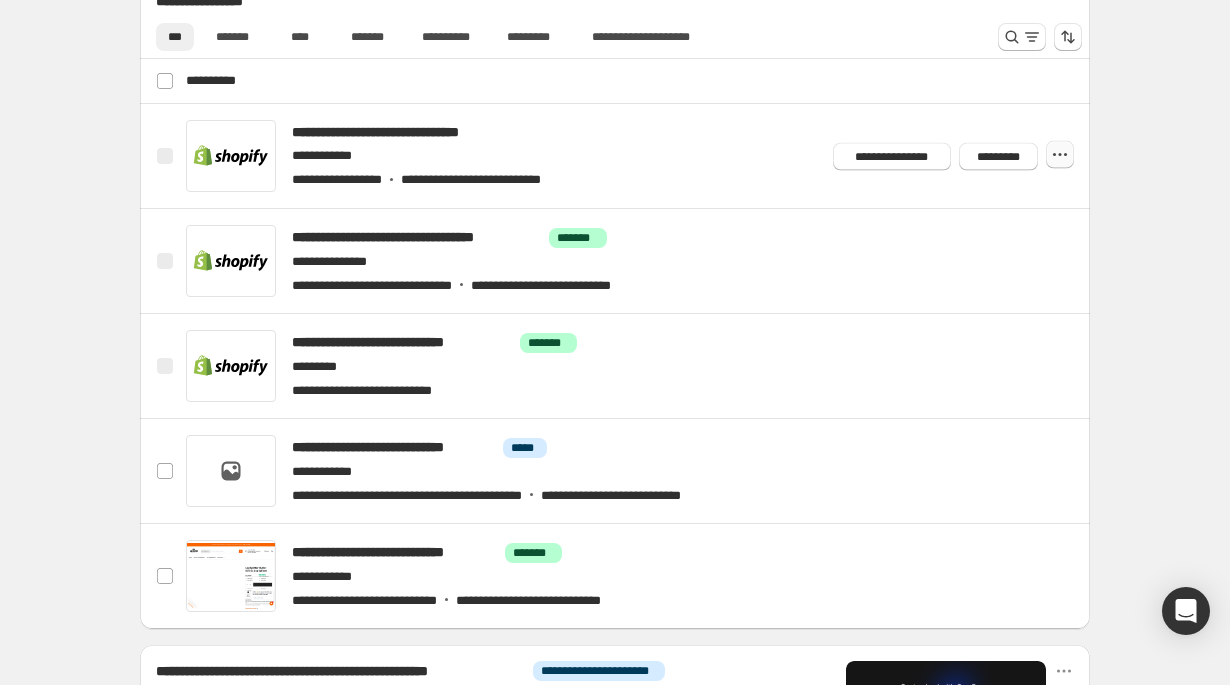 click at bounding box center [1060, 155] 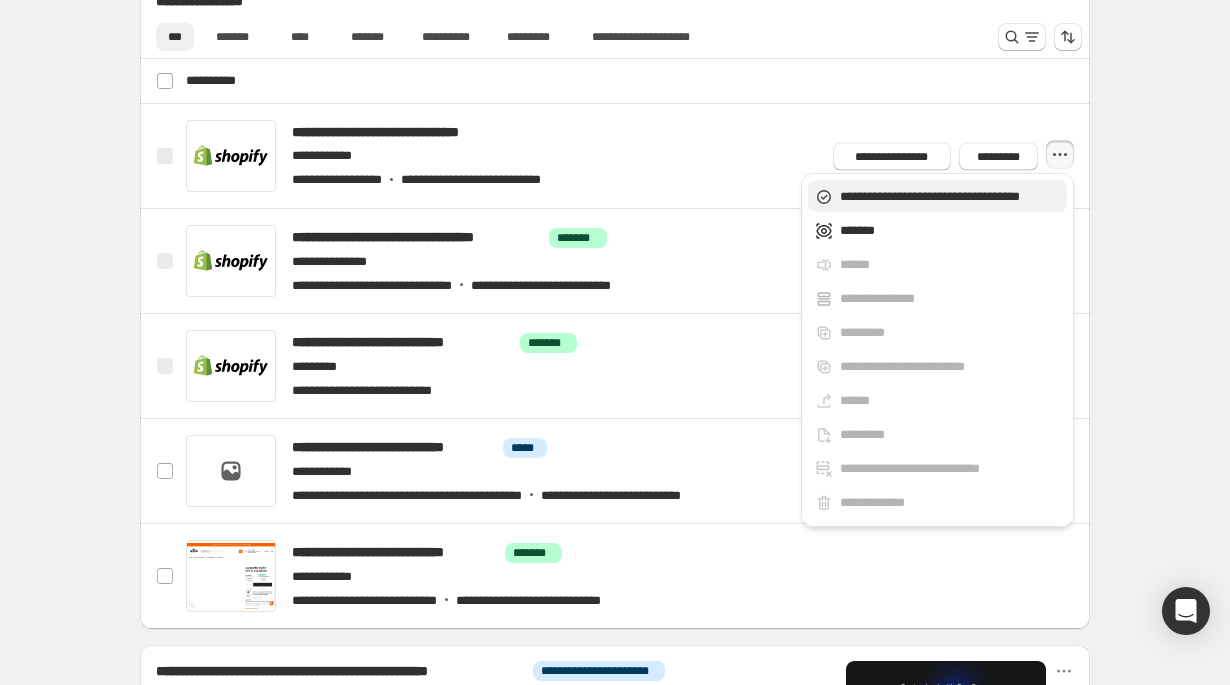 click on "**********" at bounding box center (950, 197) 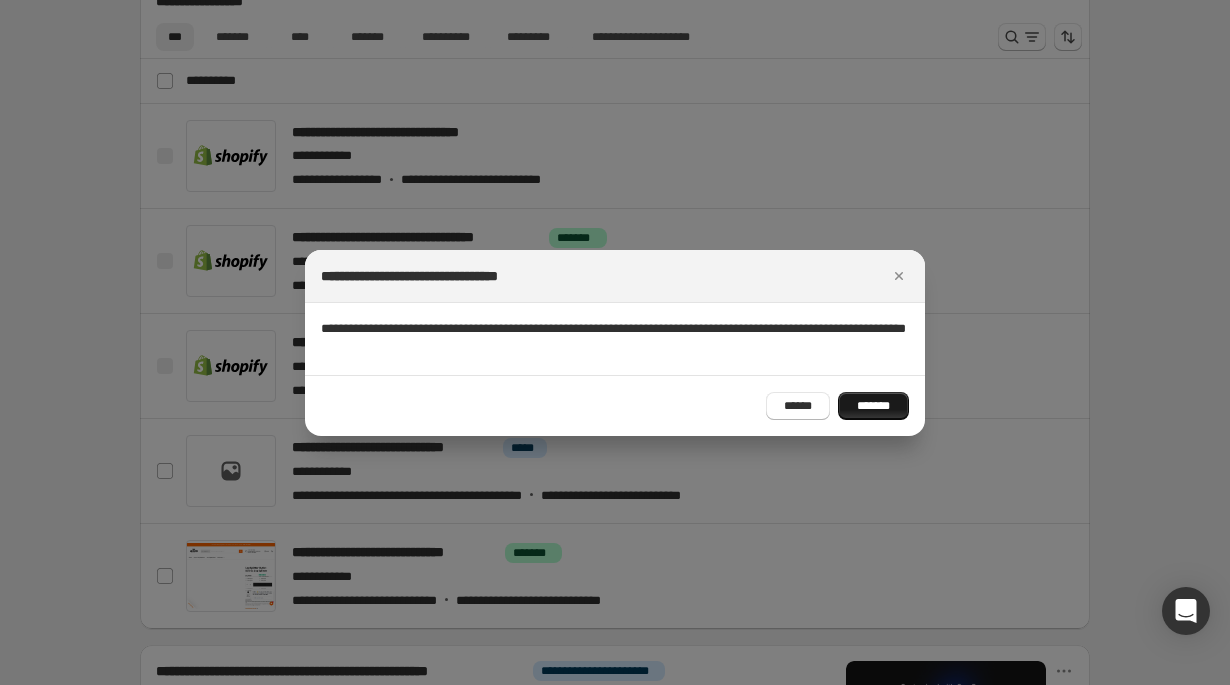 click on "*******" at bounding box center [873, 406] 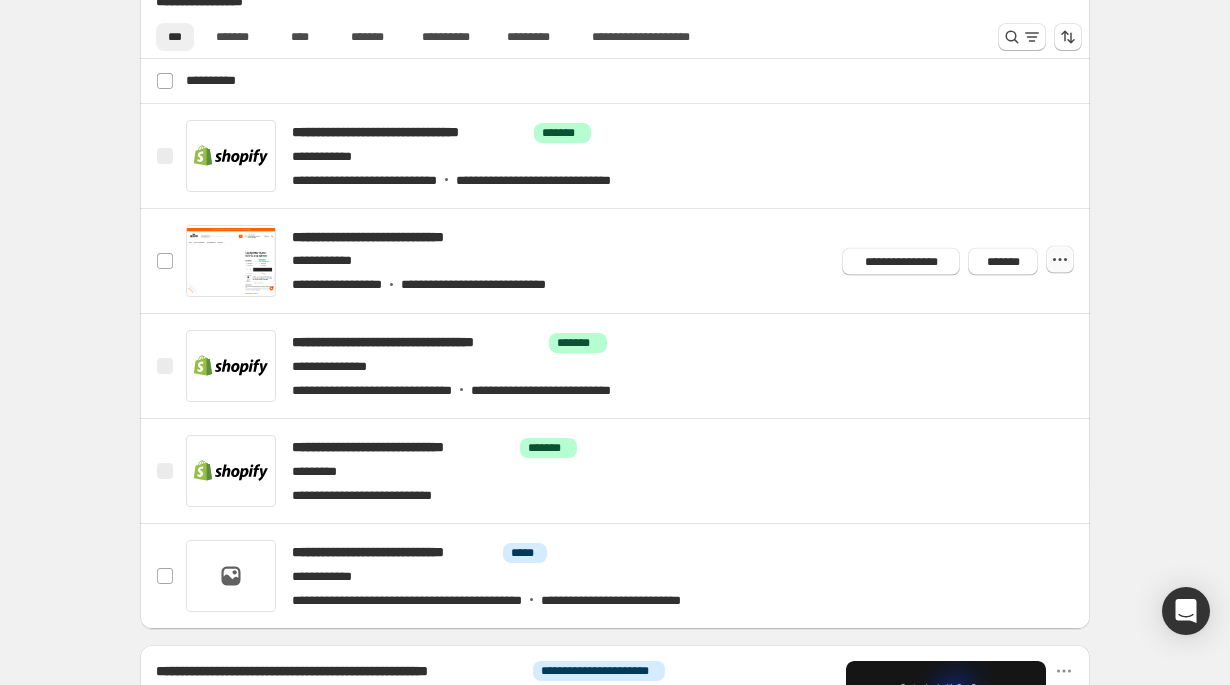 click at bounding box center (0, 0) 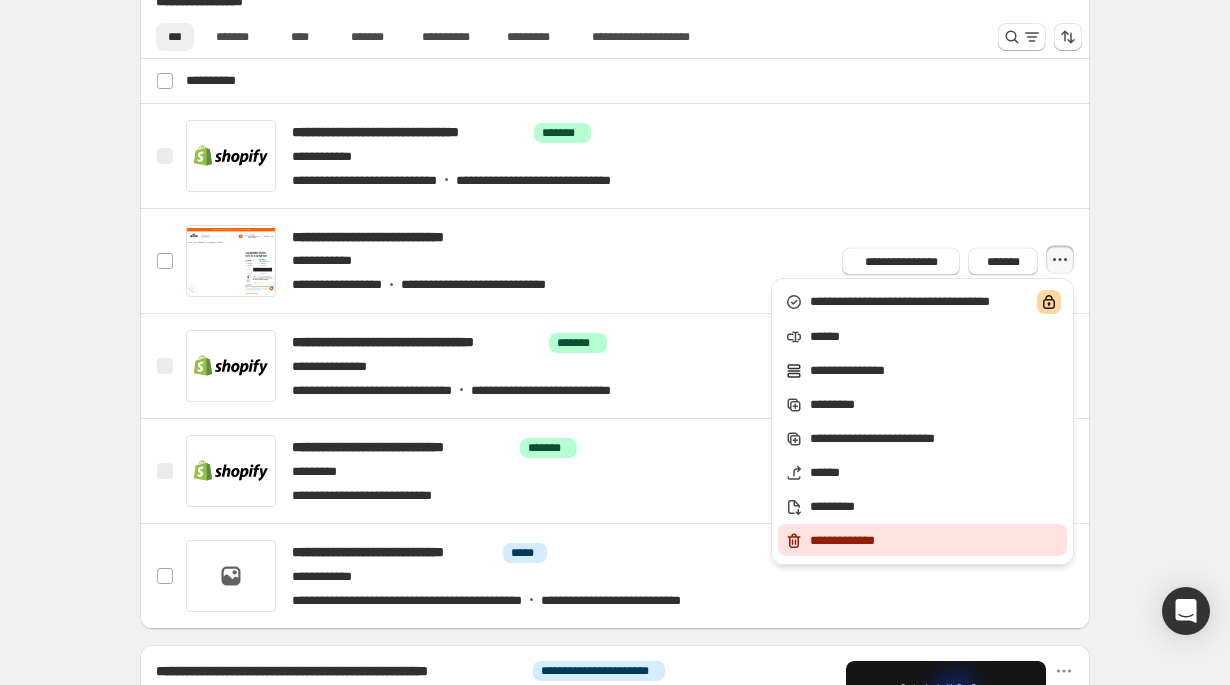 click on "**********" at bounding box center (935, 541) 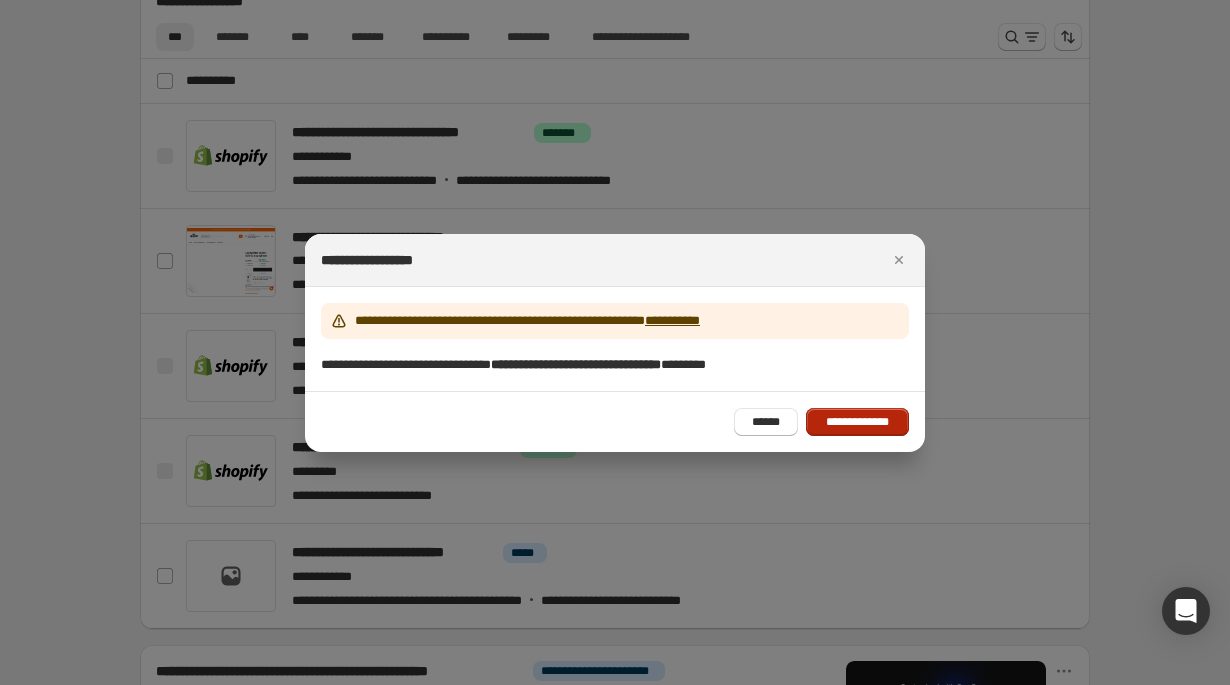 click on "**********" at bounding box center [857, 422] 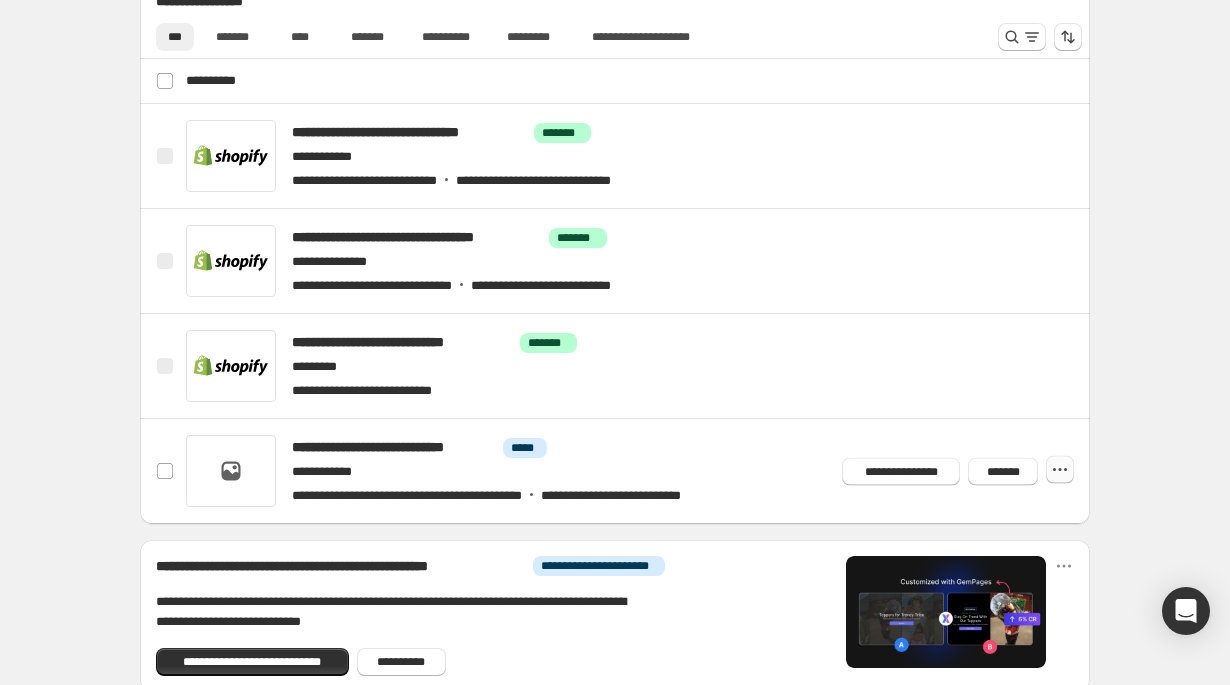 click at bounding box center [0, 0] 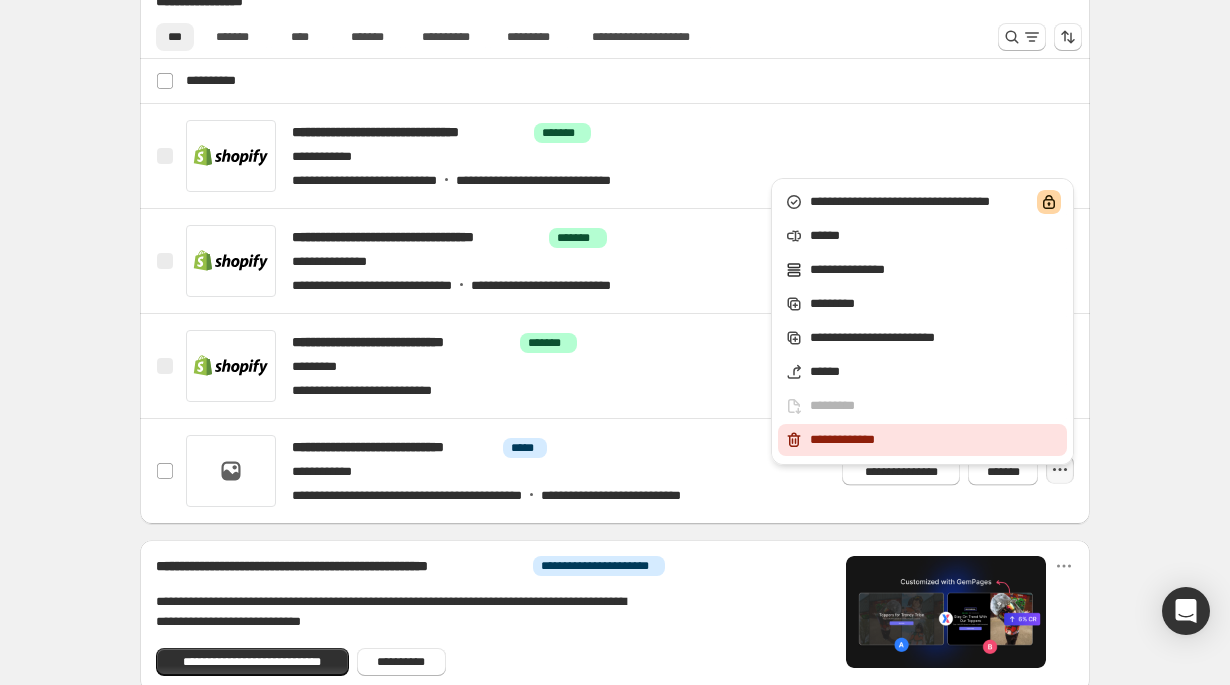 click on "**********" at bounding box center (935, 440) 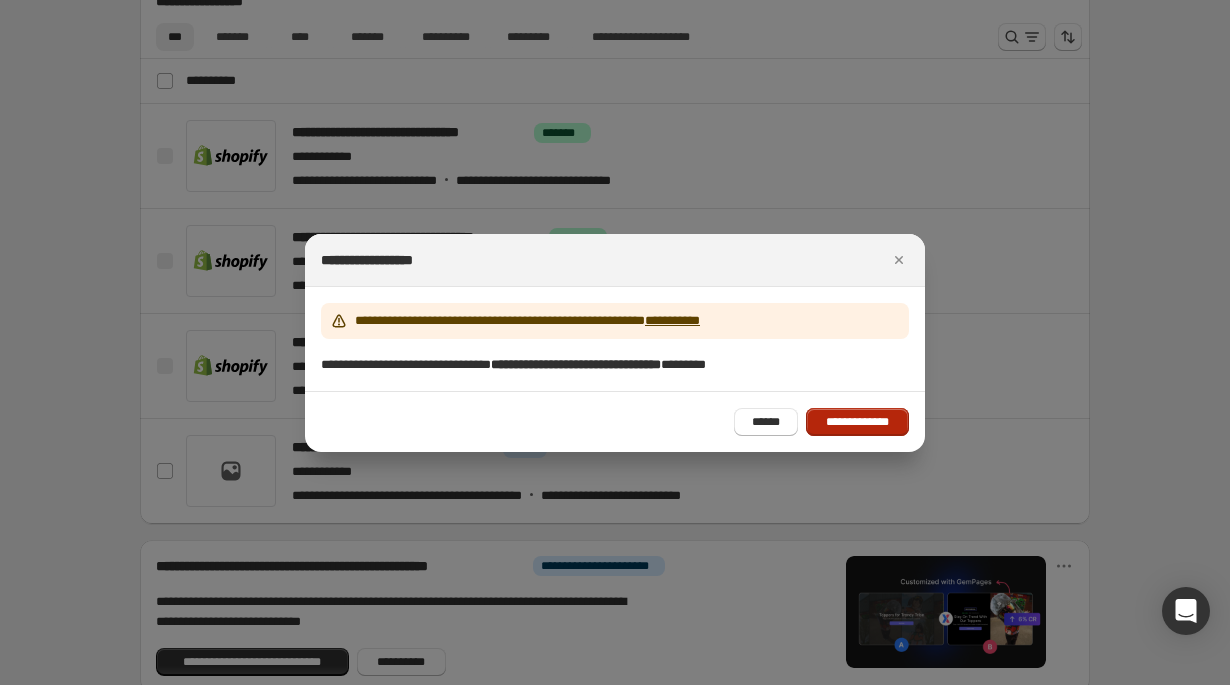 click on "**********" at bounding box center (857, 422) 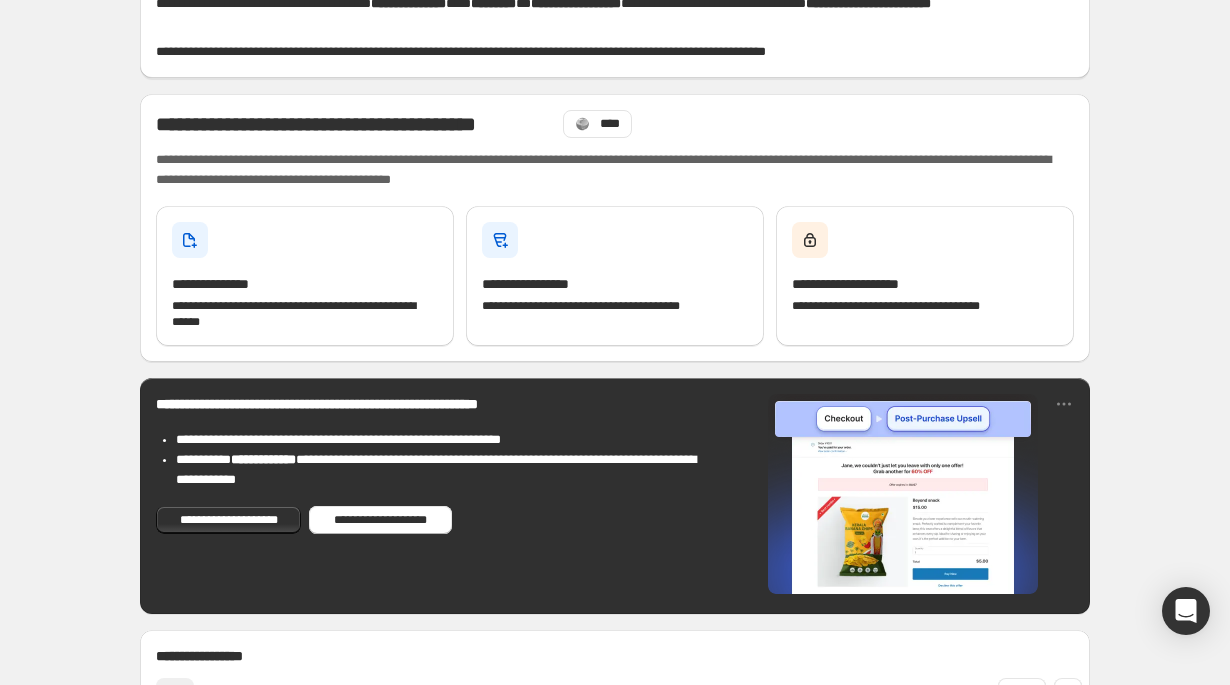 scroll, scrollTop: 0, scrollLeft: 0, axis: both 